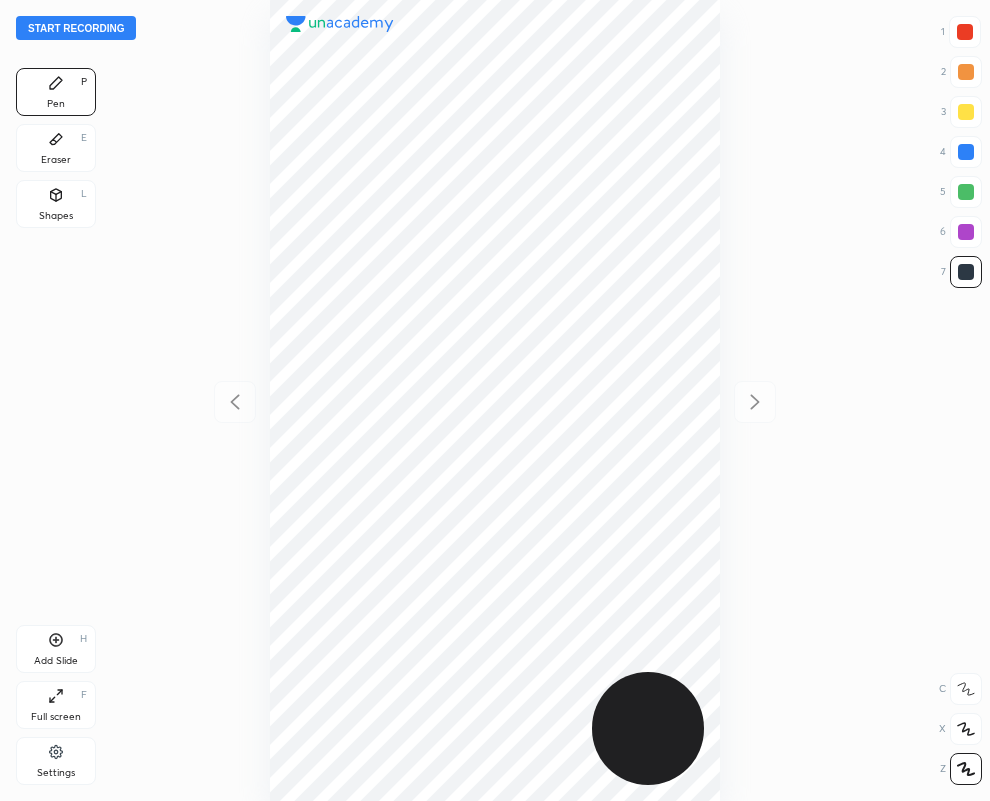 scroll, scrollTop: 0, scrollLeft: 0, axis: both 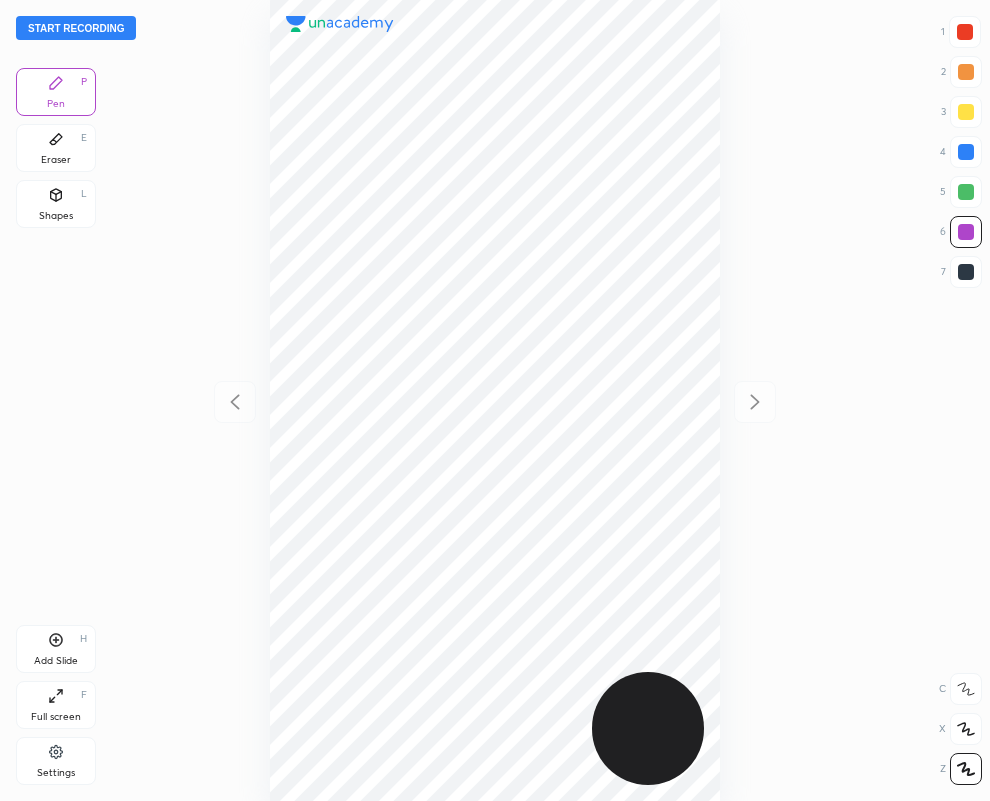 click 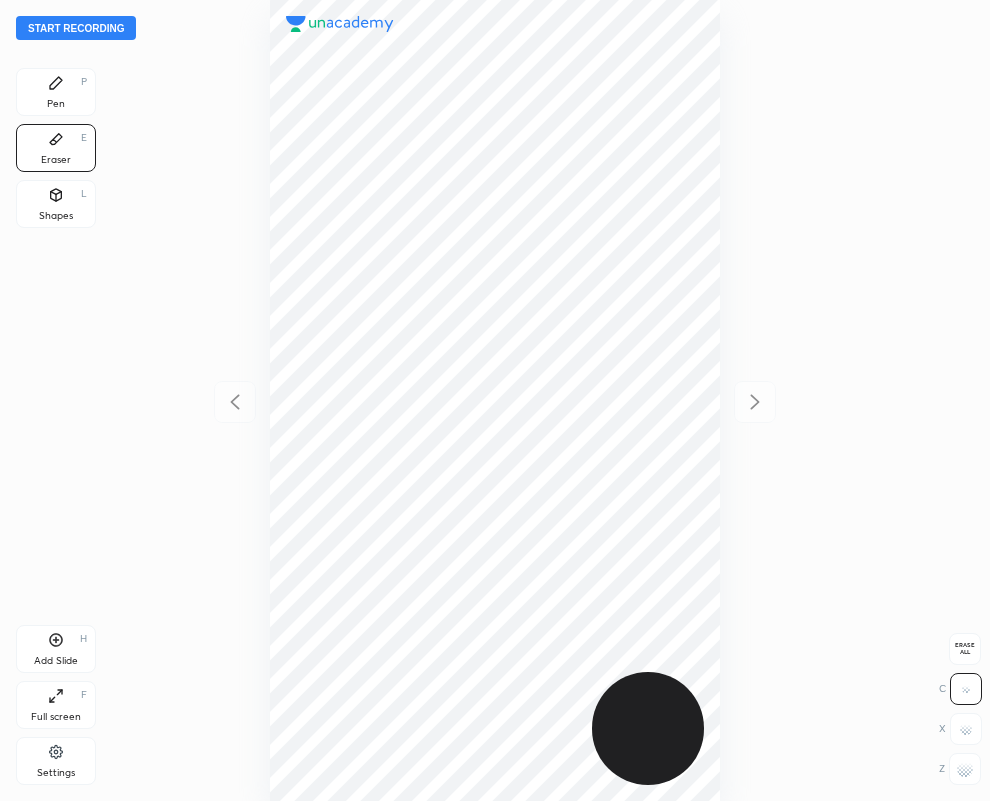 click on "Erase all" at bounding box center [965, 649] 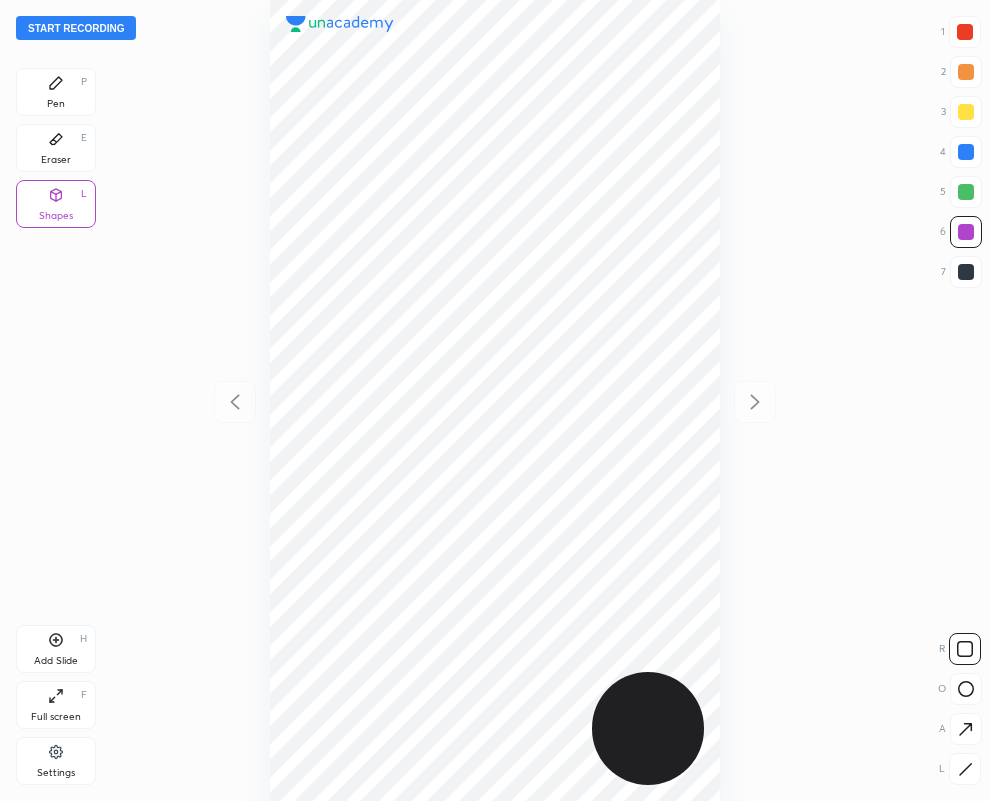 click 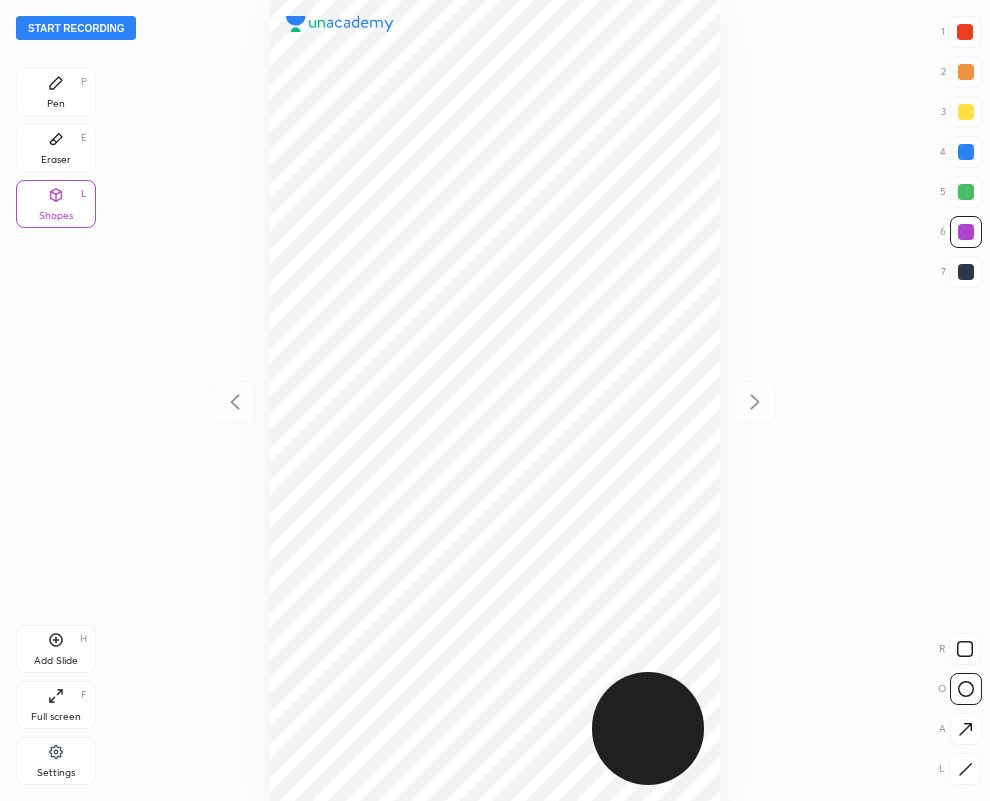 click on "Pen P" at bounding box center (56, 92) 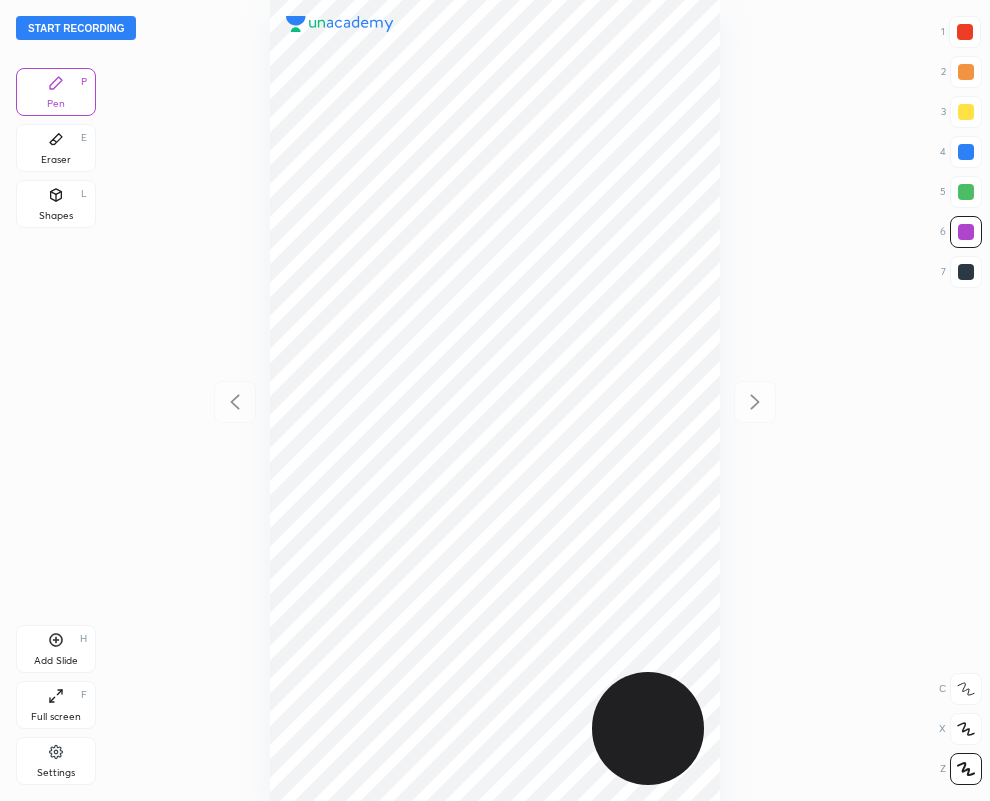 click on "Eraser E" at bounding box center (56, 148) 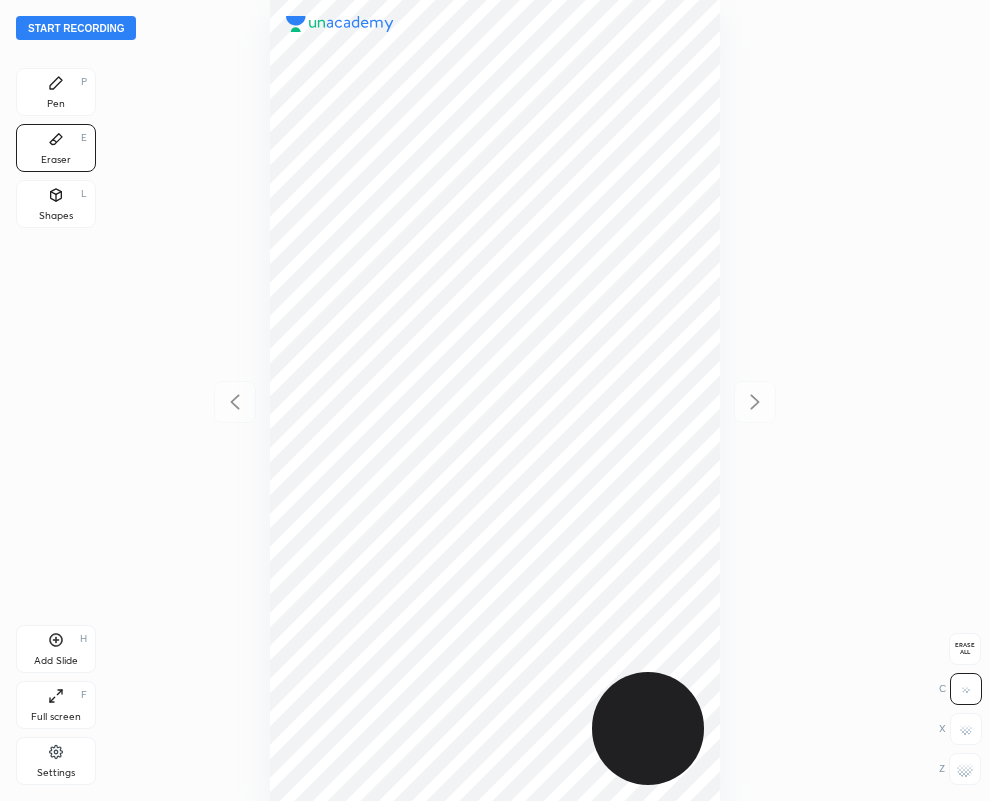 click on "Shapes L" at bounding box center (56, 204) 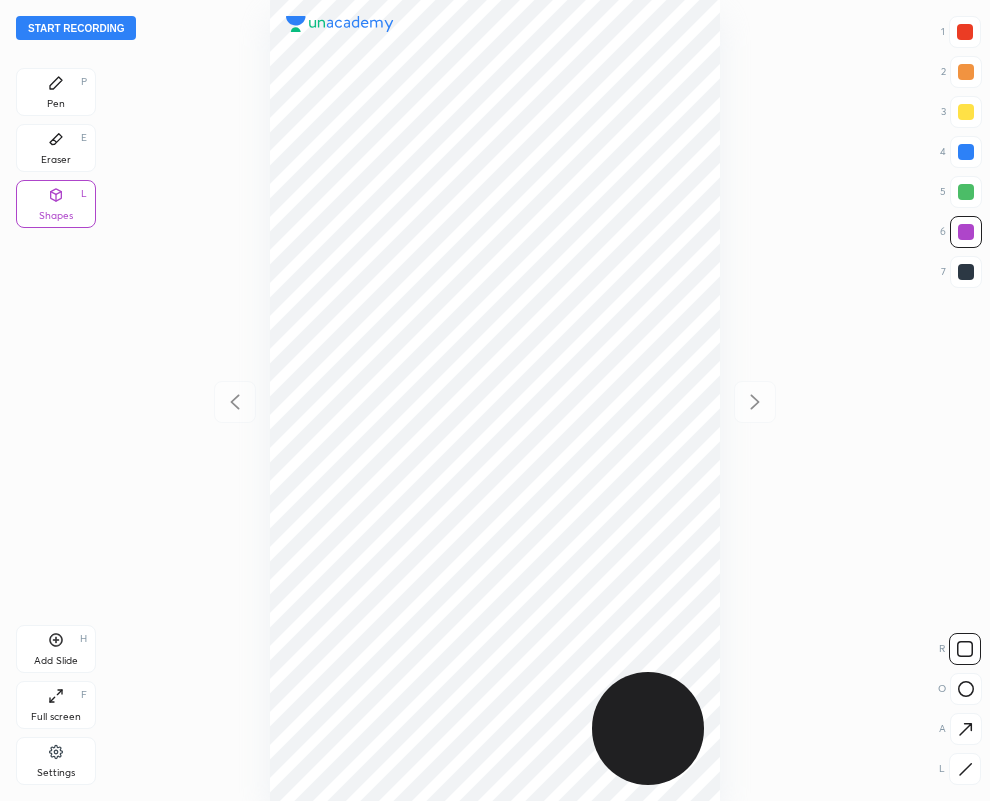 click at bounding box center [965, 769] 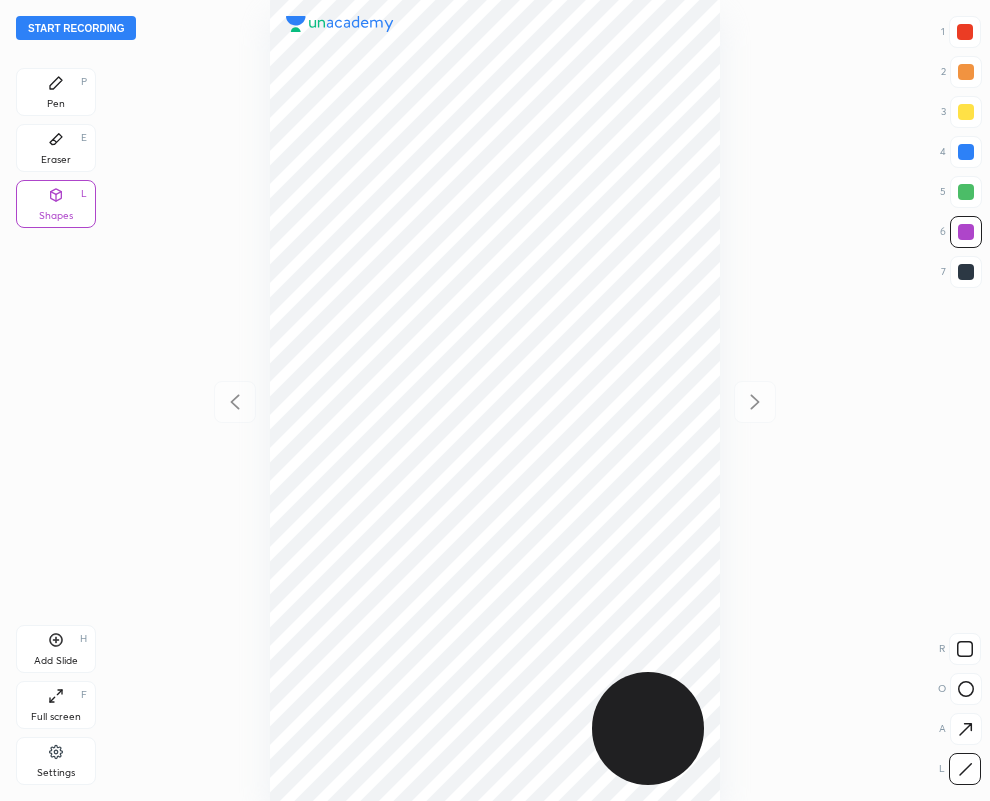 drag, startPoint x: 963, startPoint y: 273, endPoint x: 895, endPoint y: 247, distance: 72.8011 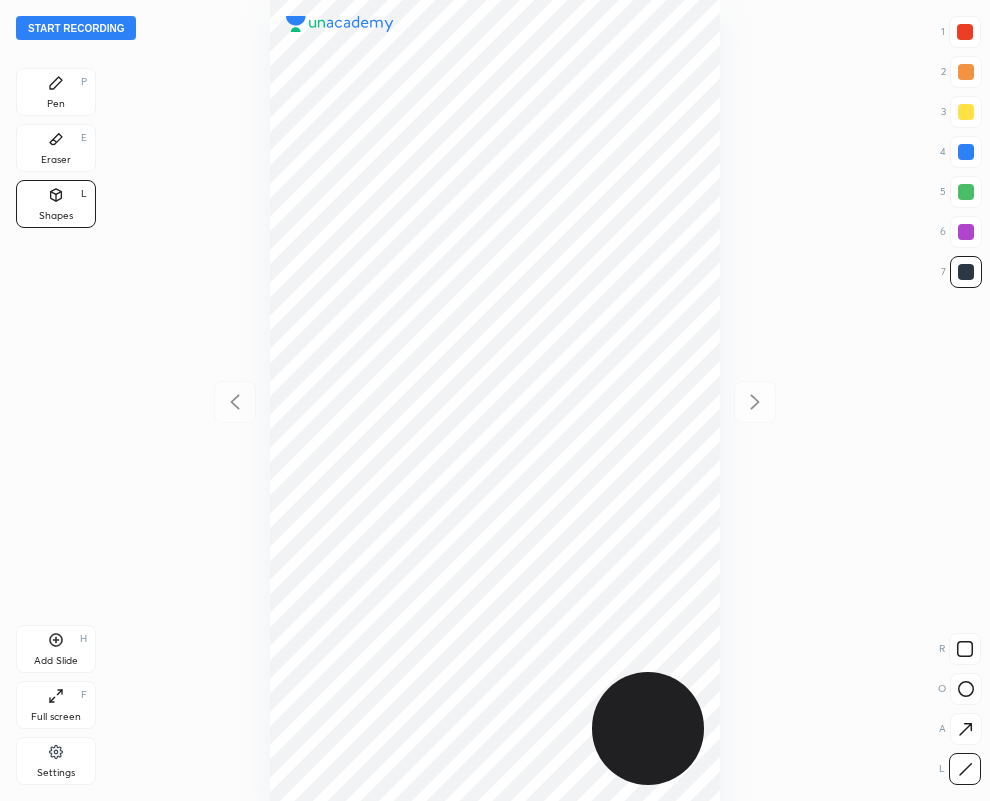 click at bounding box center (495, 400) 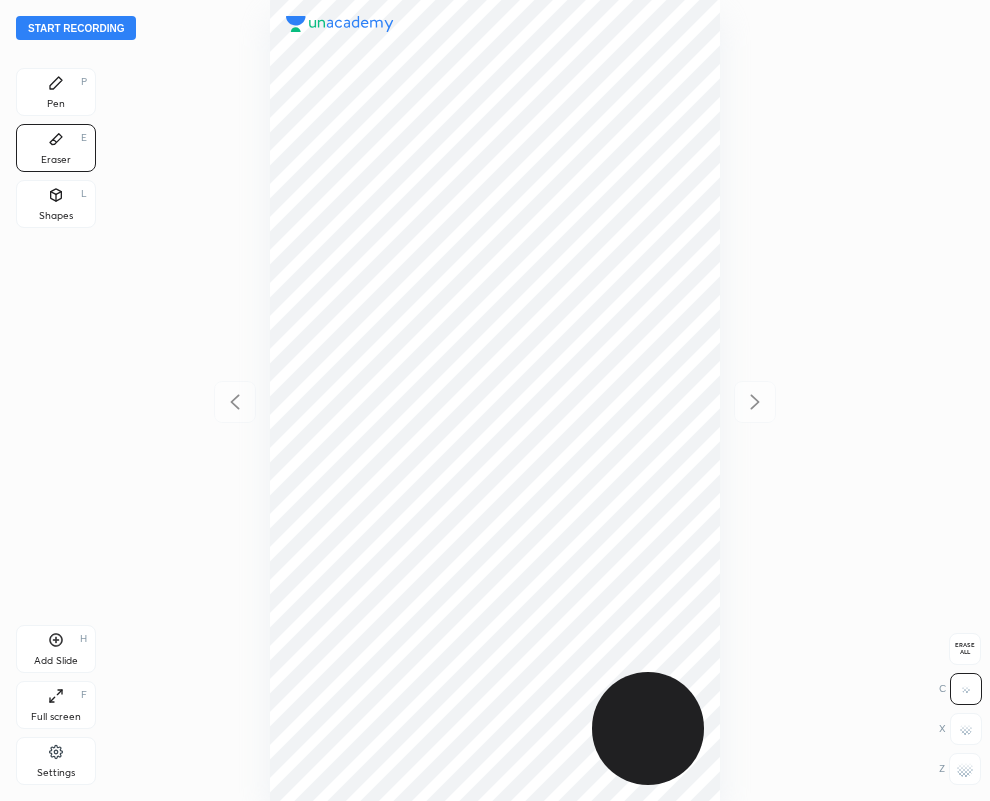 drag, startPoint x: 55, startPoint y: 98, endPoint x: 94, endPoint y: 131, distance: 51.088158 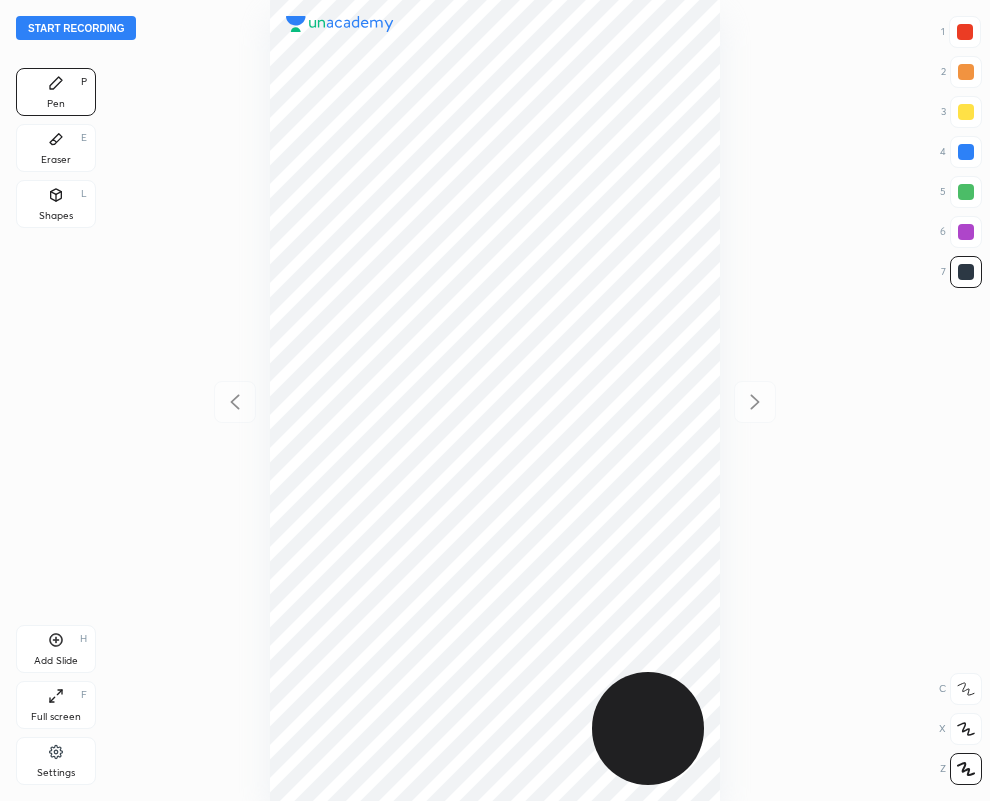 click at bounding box center [965, 32] 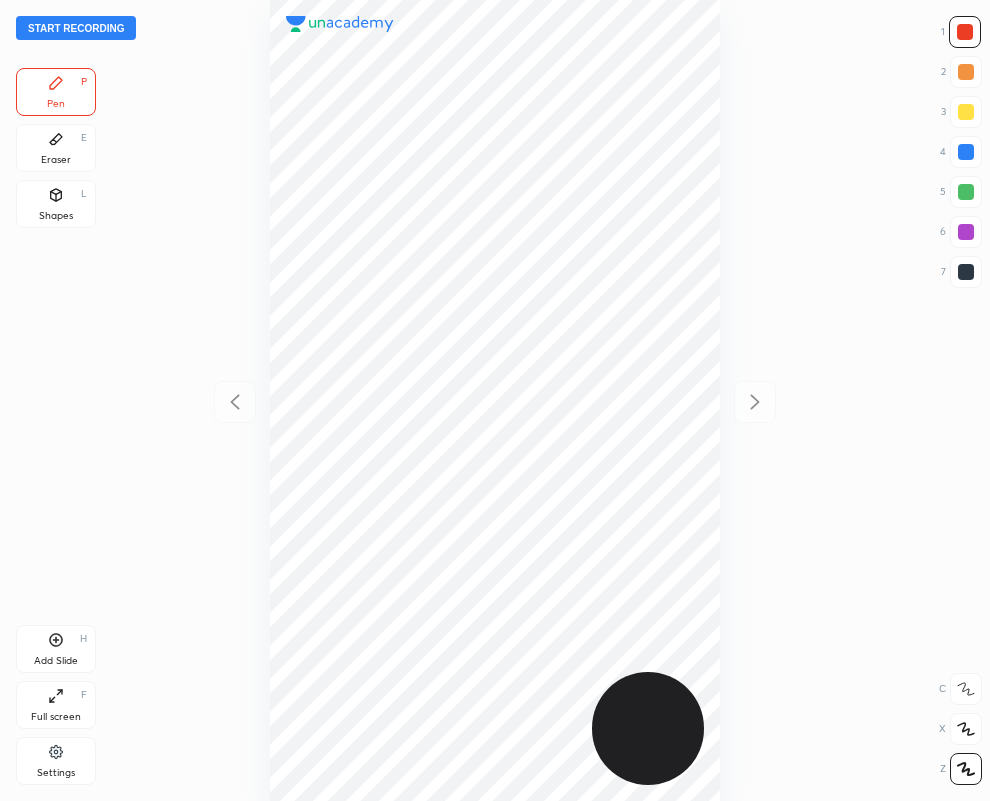 drag, startPoint x: 966, startPoint y: 267, endPoint x: 908, endPoint y: 252, distance: 59.908264 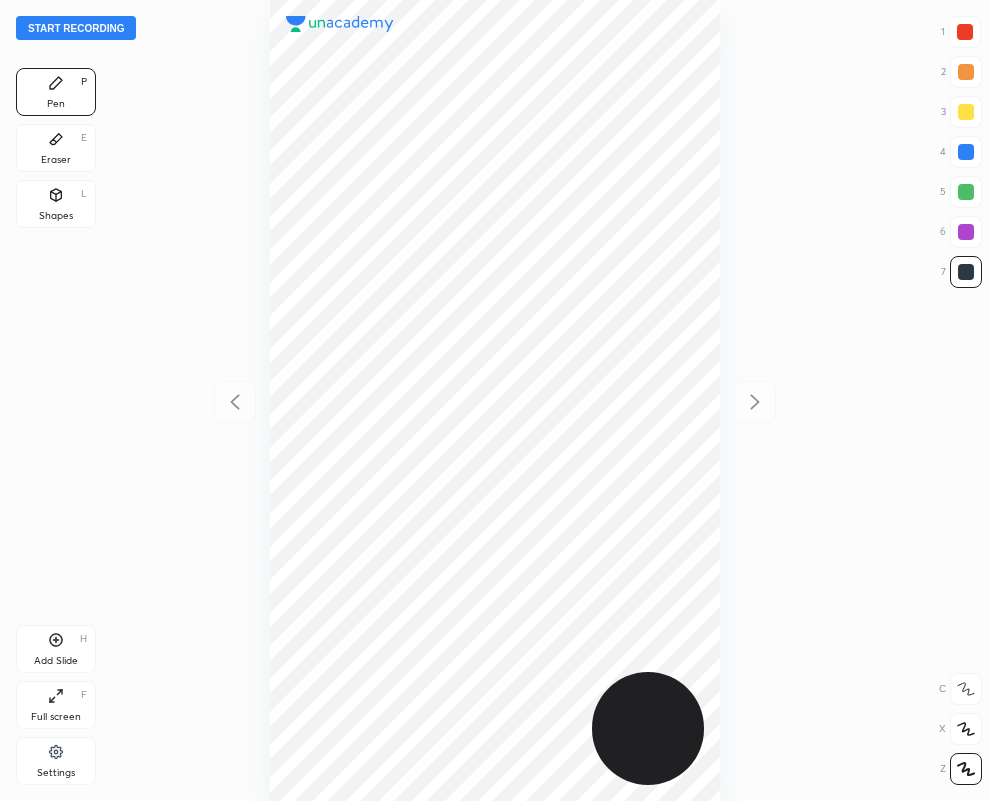 click on "Eraser E" at bounding box center [56, 148] 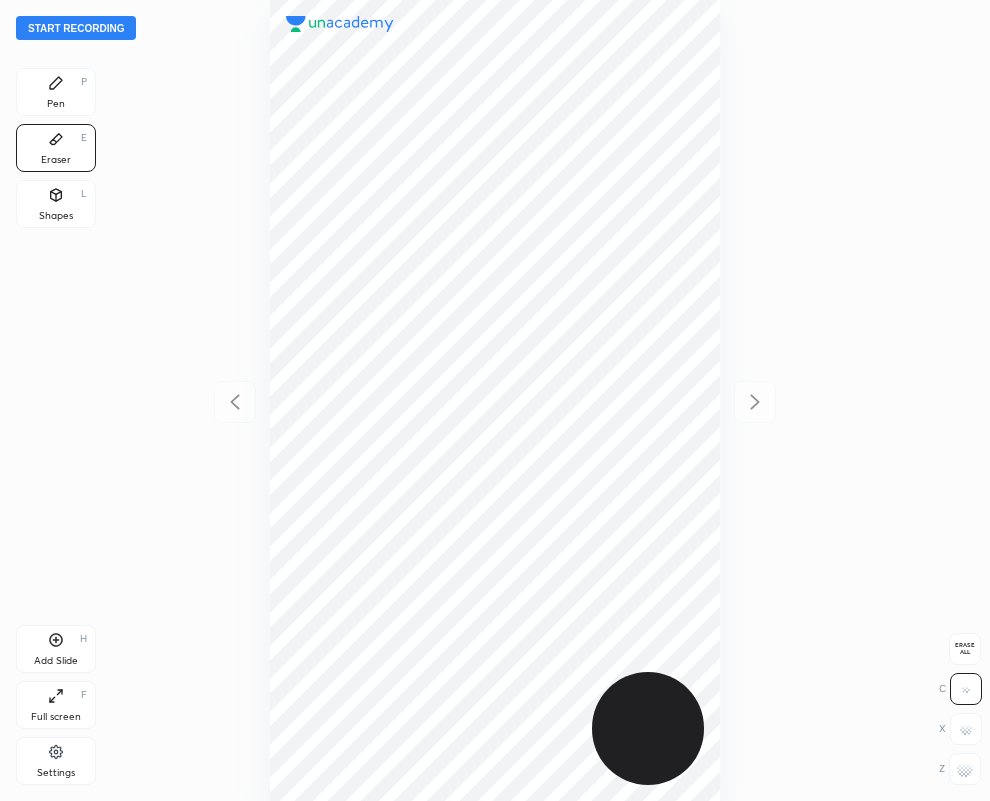 click on "Pen P" at bounding box center [56, 92] 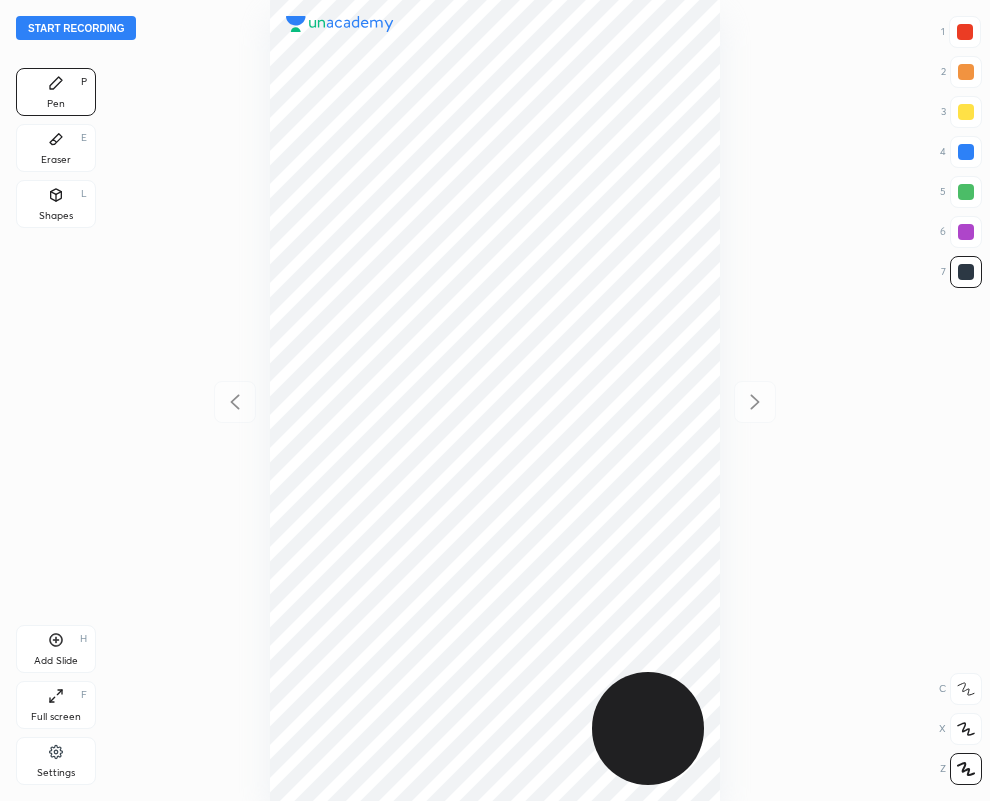click at bounding box center (965, 32) 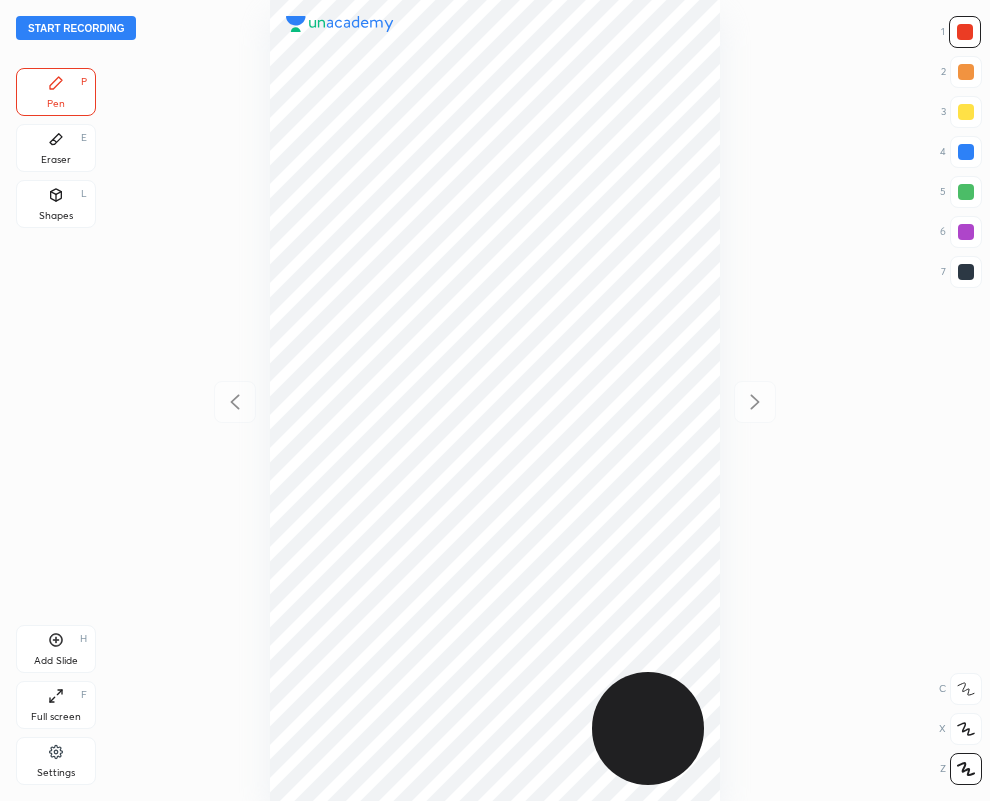 click on "Eraser E" at bounding box center [56, 148] 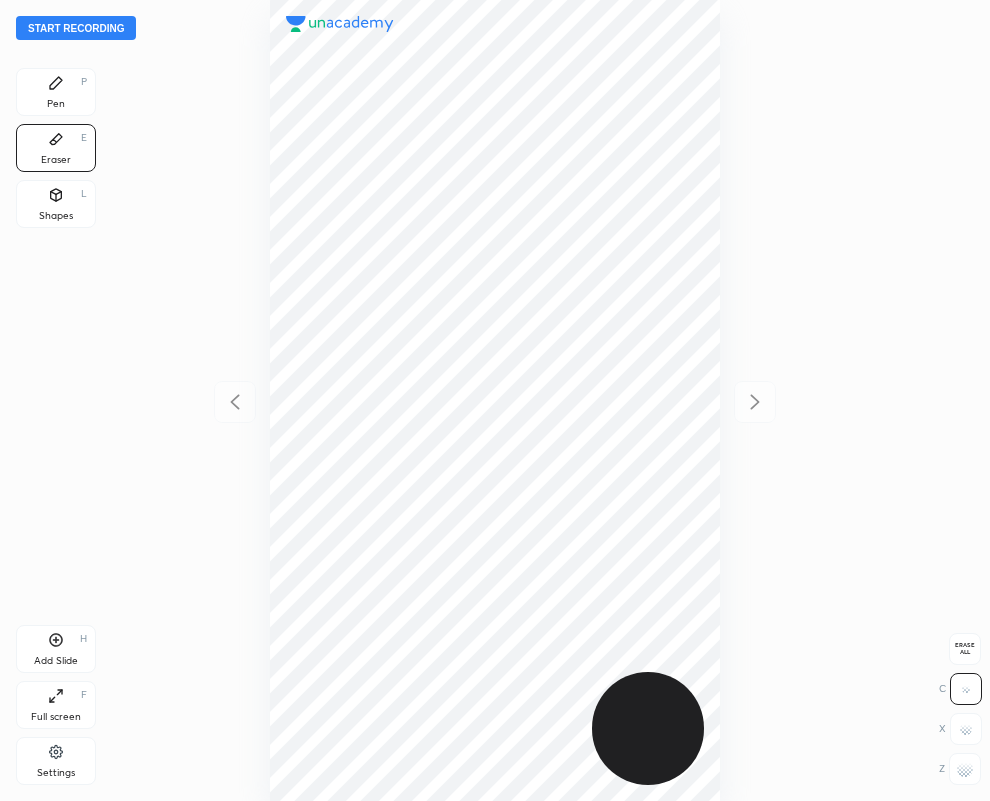 click on "Pen P" at bounding box center [56, 92] 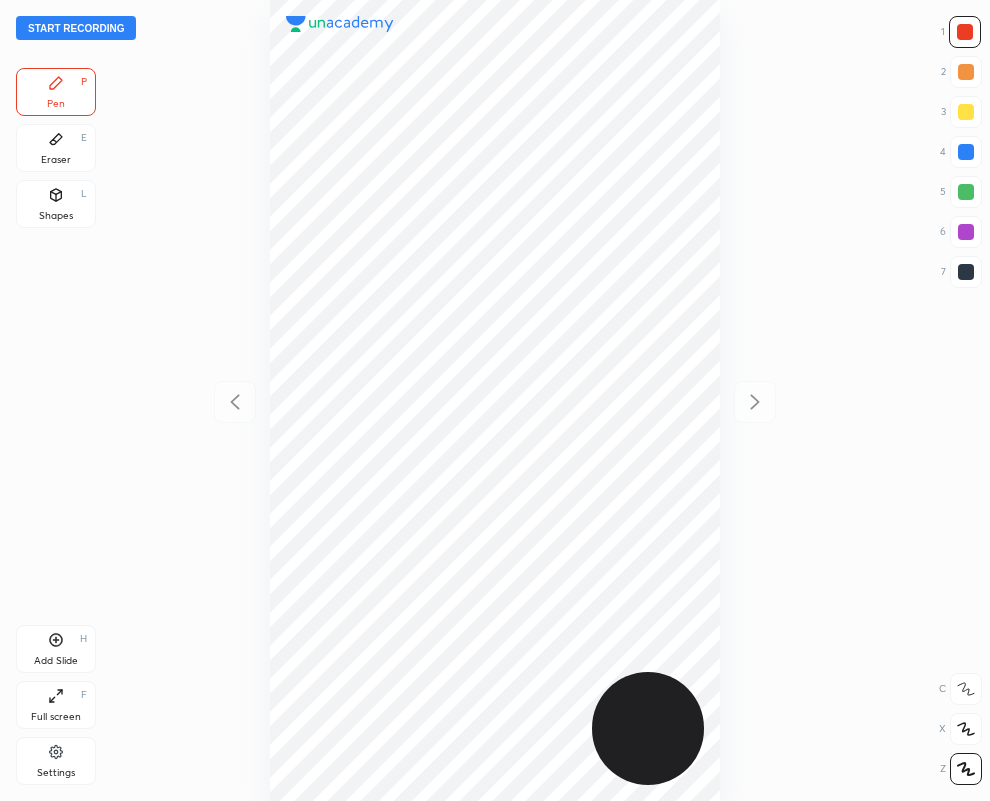click on "Shapes L" at bounding box center (56, 204) 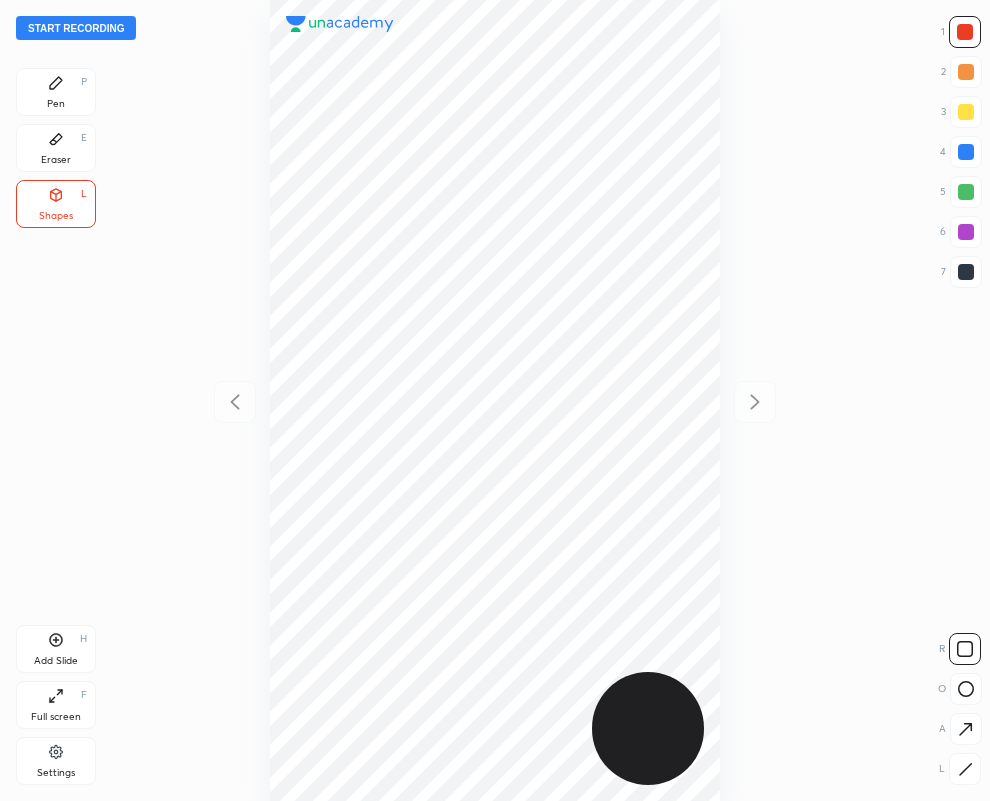 click 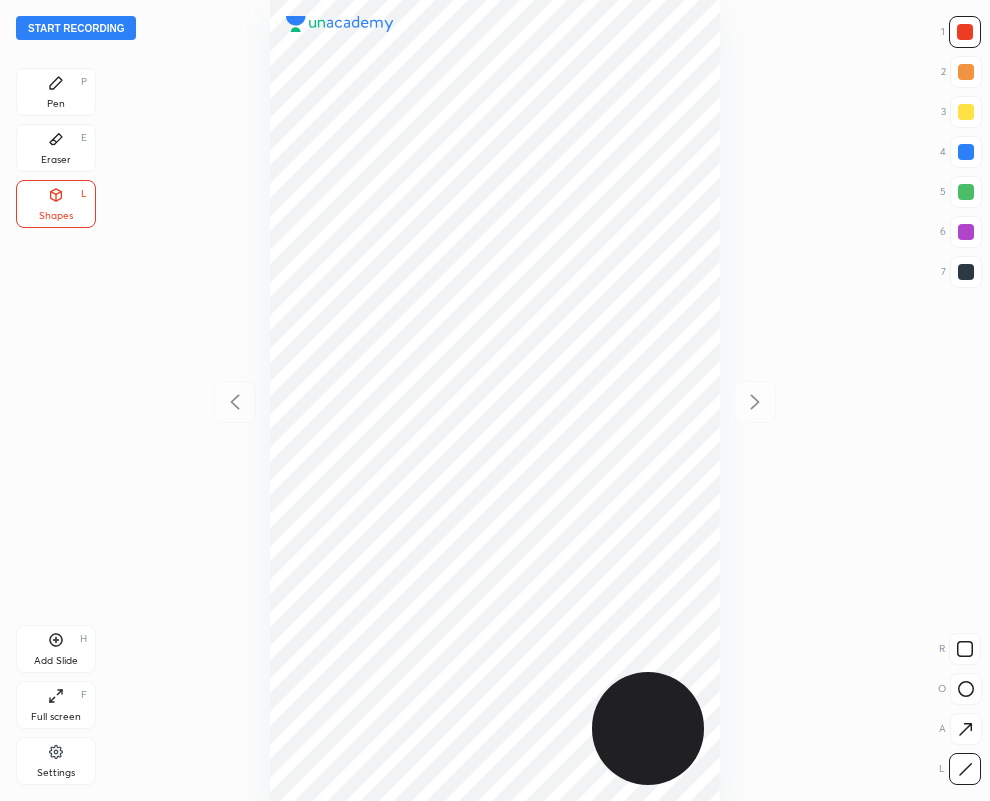 click at bounding box center [966, 272] 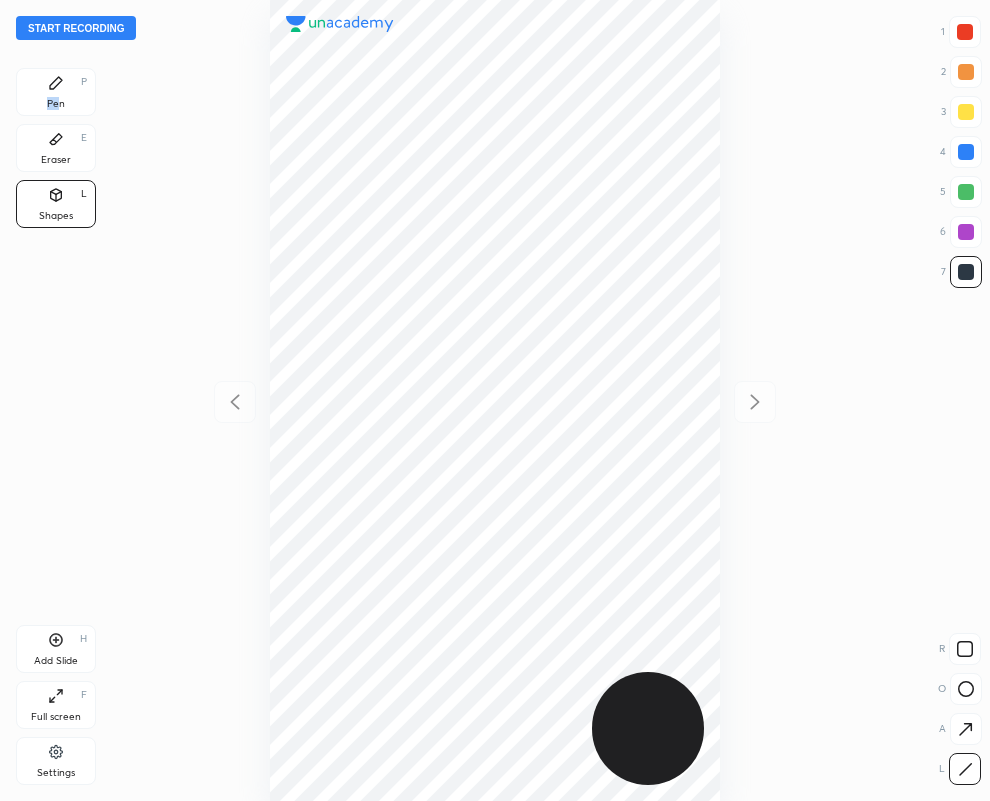 click on "Pen P" at bounding box center (56, 92) 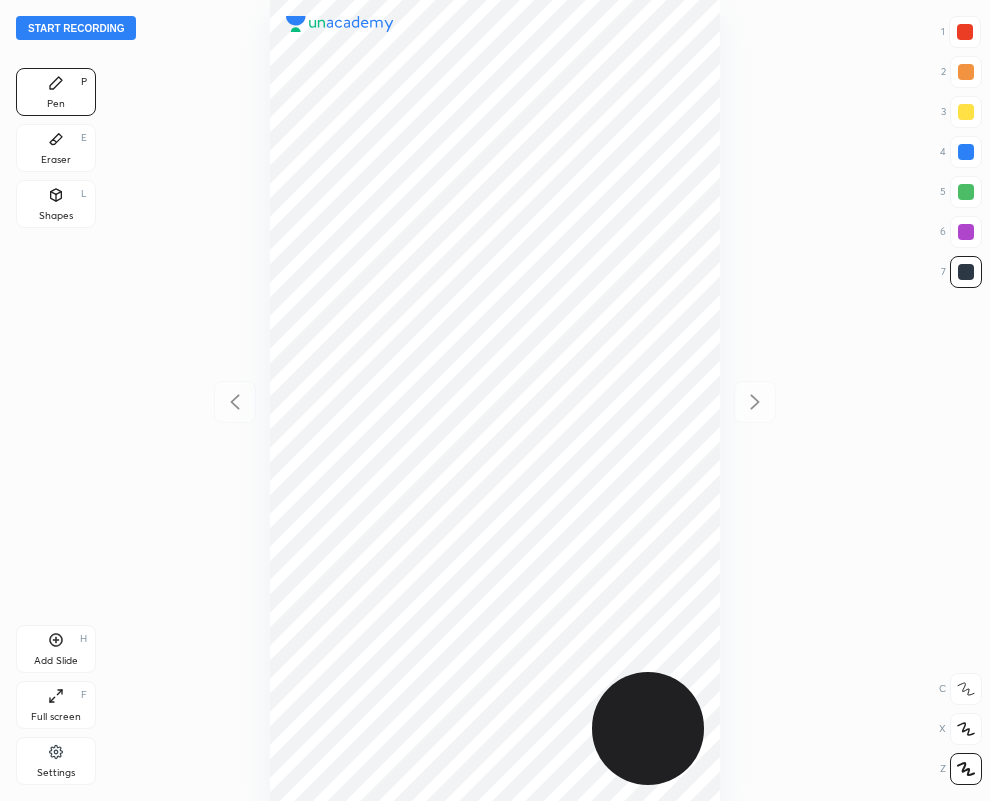 click at bounding box center [965, 32] 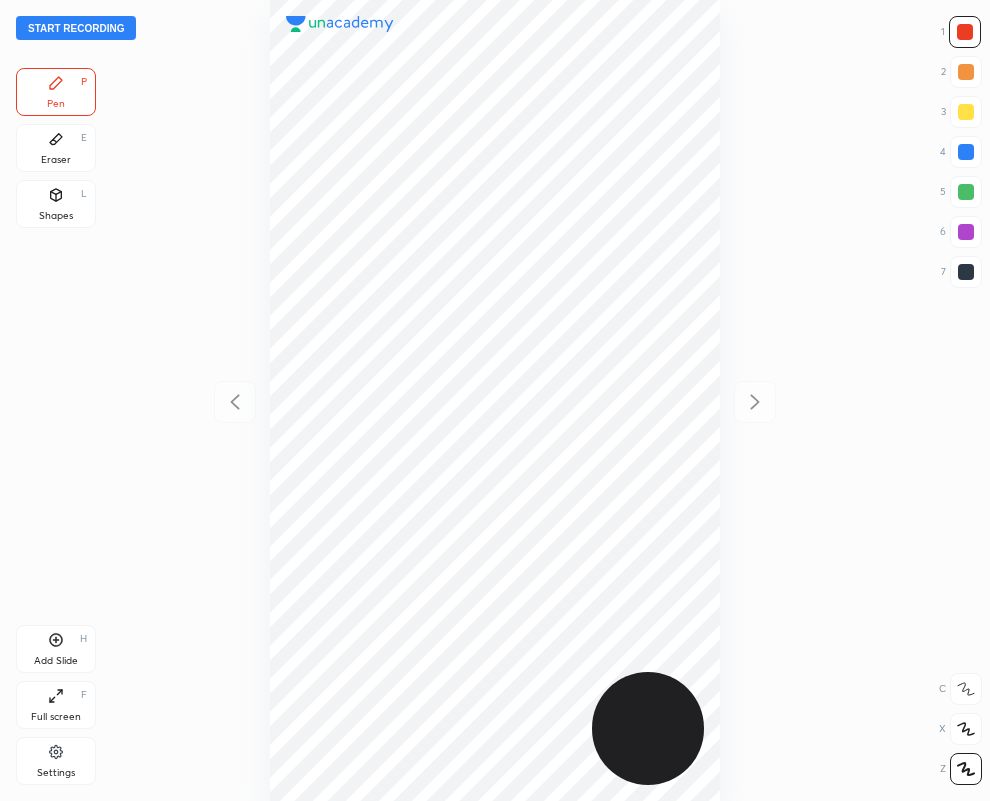 click at bounding box center (966, 272) 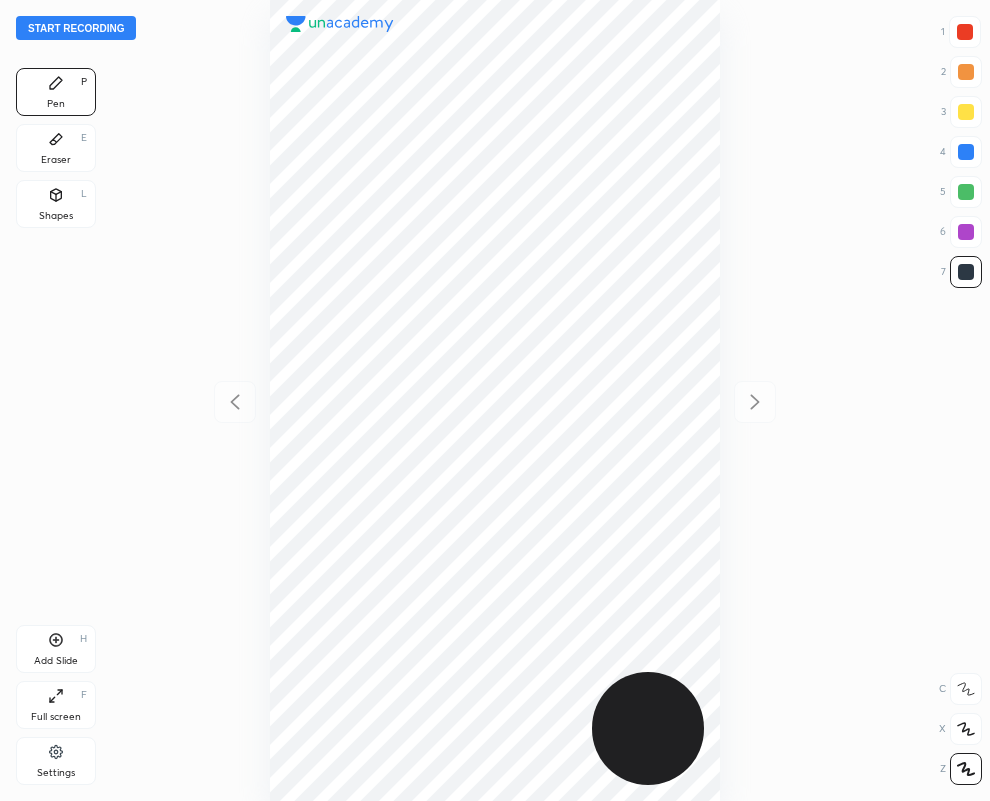 drag, startPoint x: 970, startPoint y: 32, endPoint x: 761, endPoint y: 202, distance: 269.4086 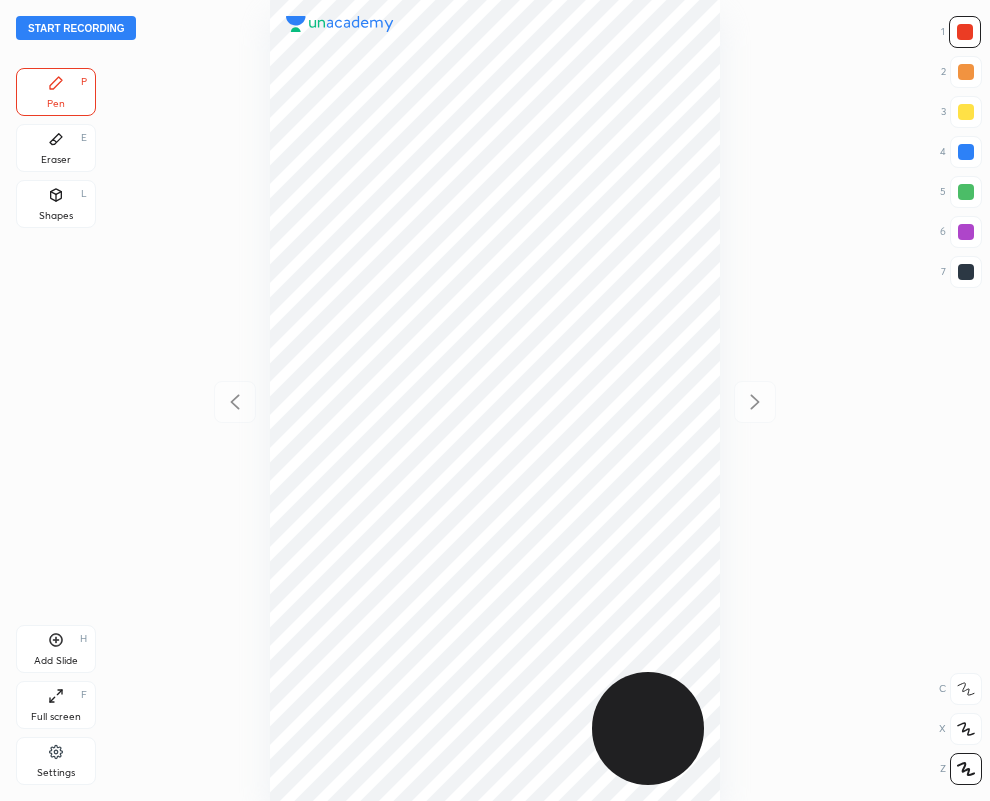 click at bounding box center [966, 272] 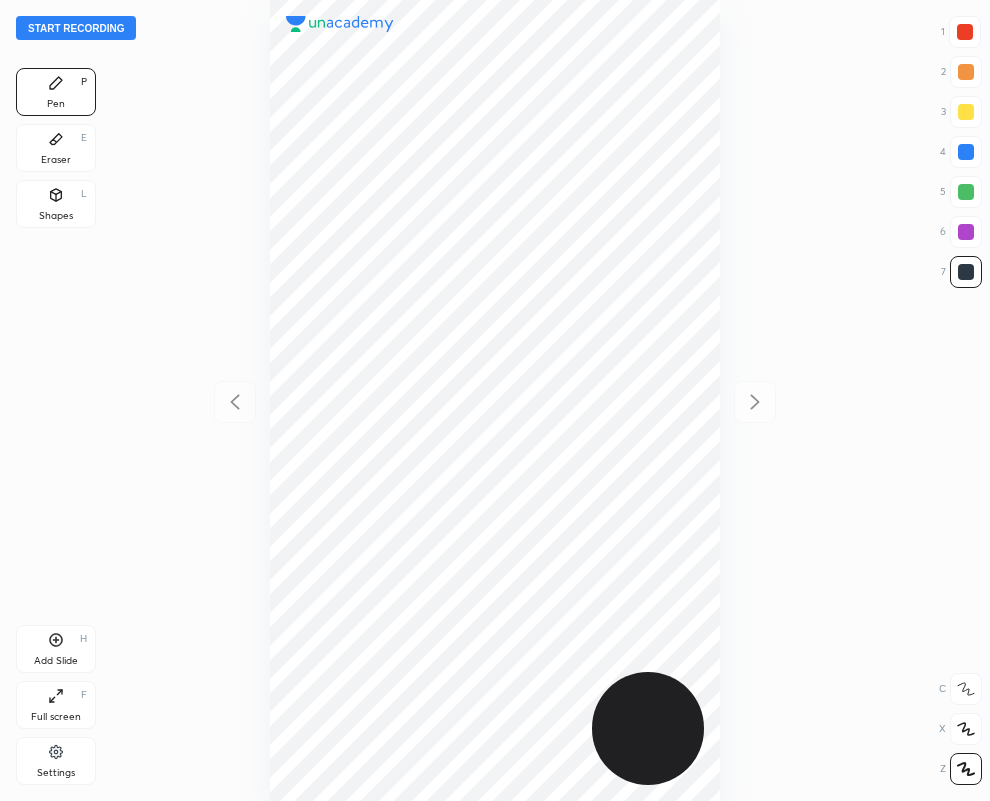click at bounding box center (966, 152) 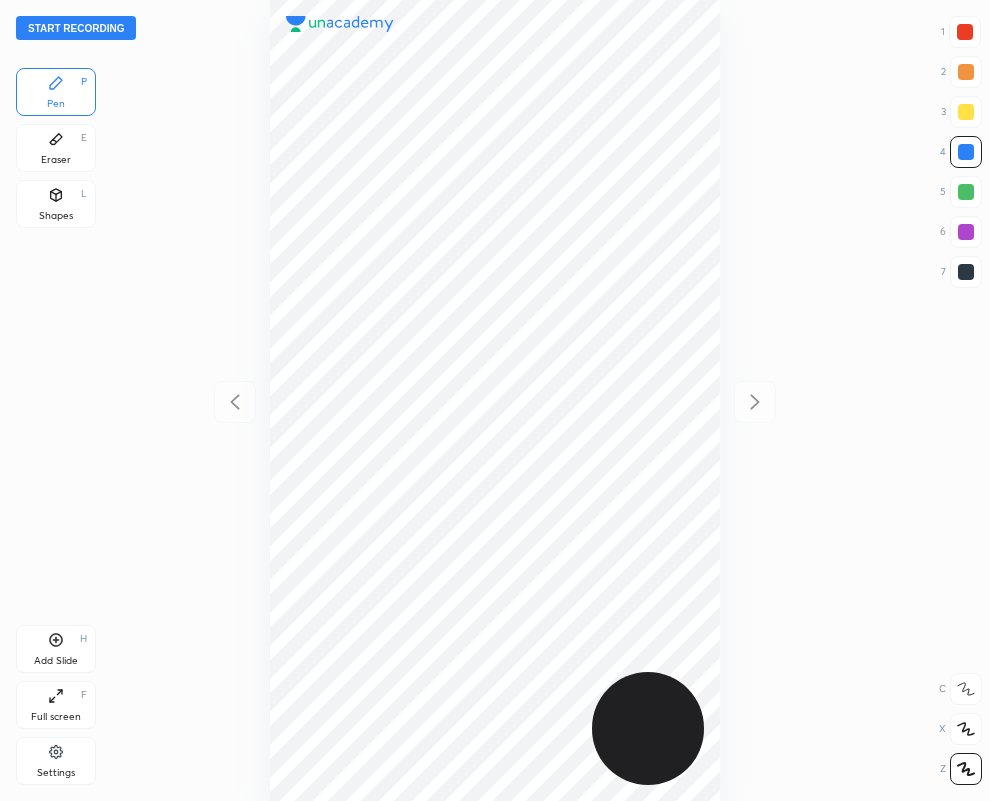 drag, startPoint x: 966, startPoint y: 273, endPoint x: 924, endPoint y: 292, distance: 46.09772 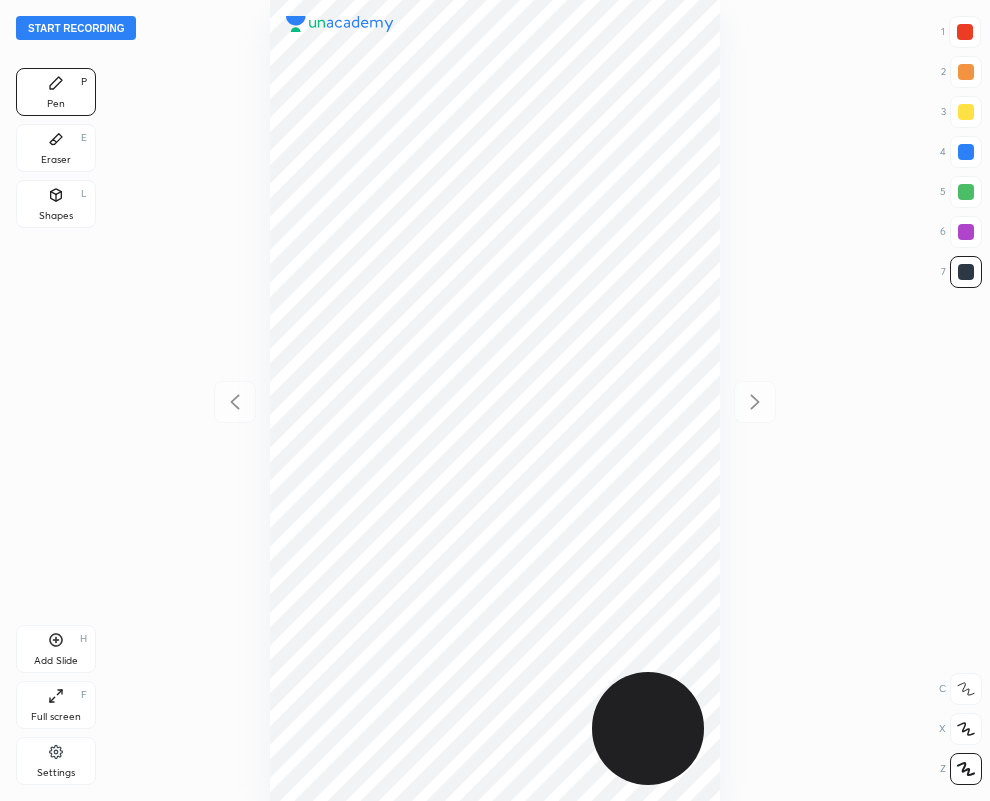 click on "Eraser E" at bounding box center [56, 148] 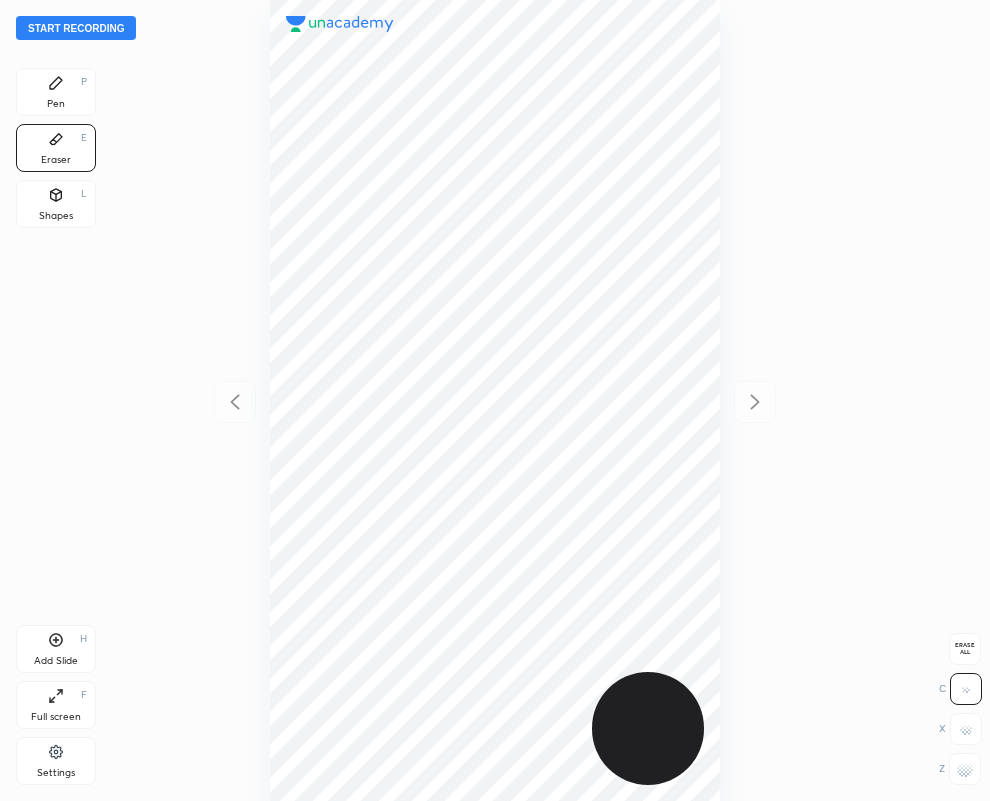 click on "Pen P" at bounding box center [56, 92] 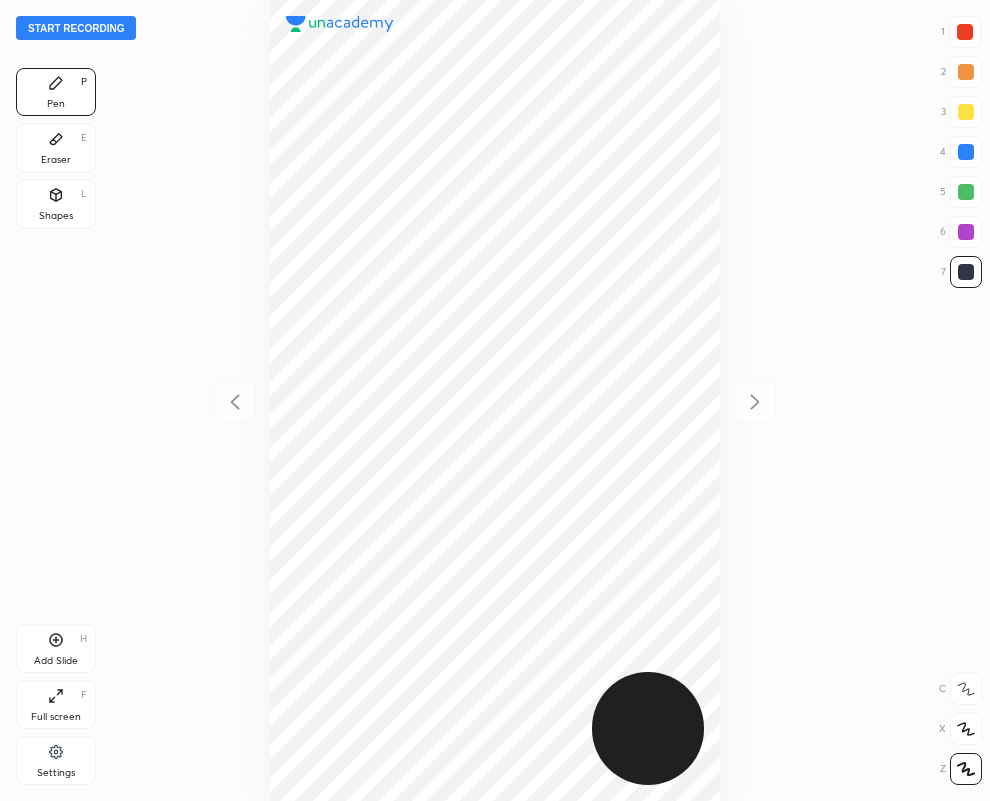 click on "Eraser E" at bounding box center [56, 148] 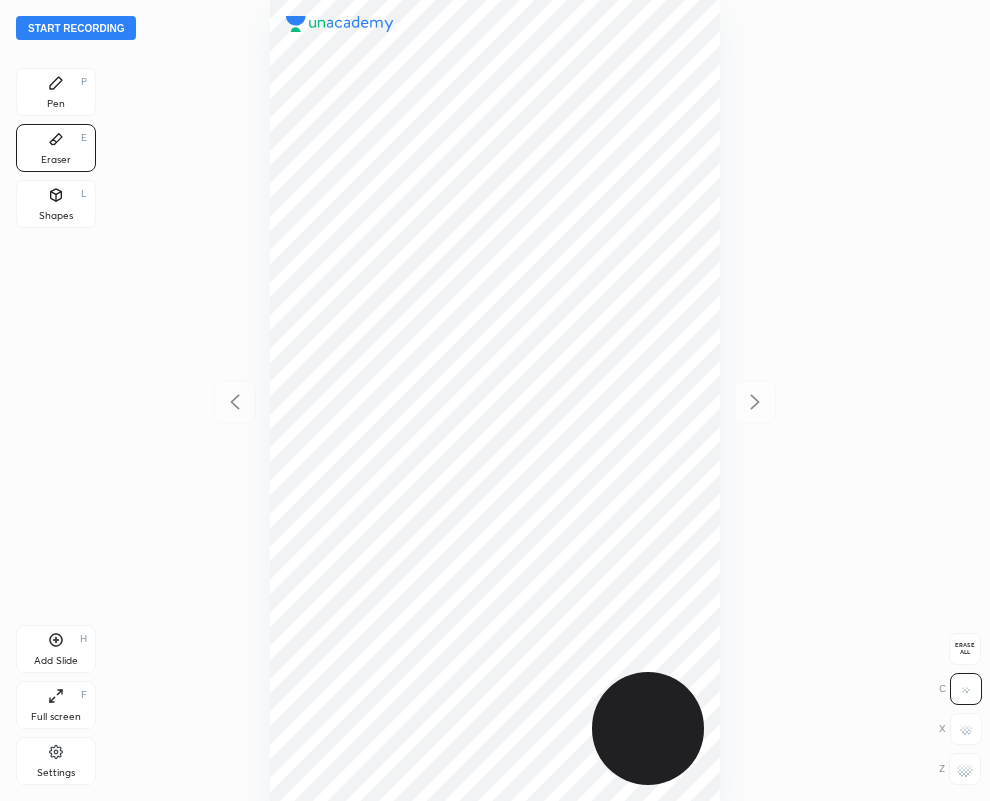 click 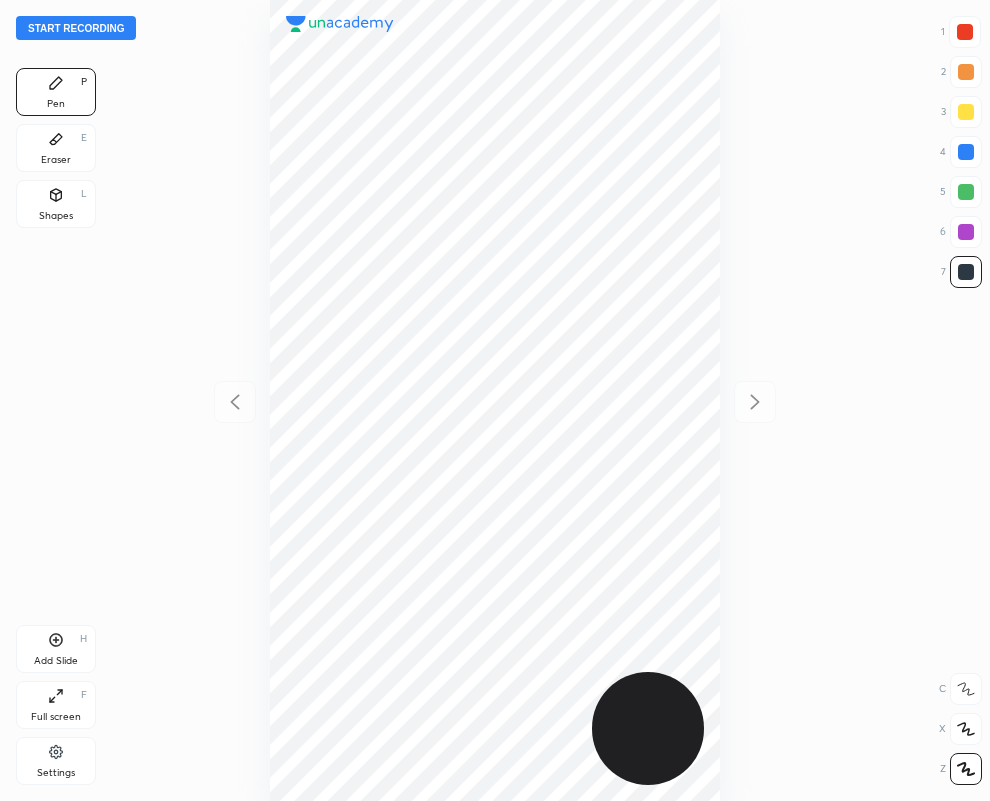 click on "Add Slide H" at bounding box center (56, 649) 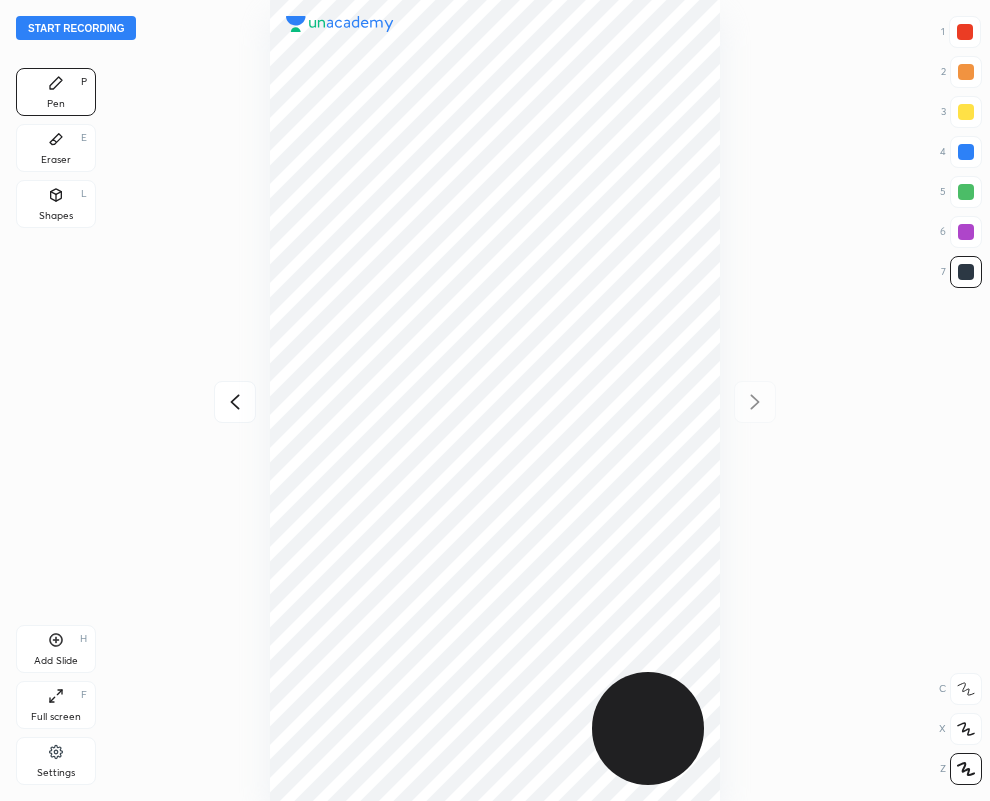 click 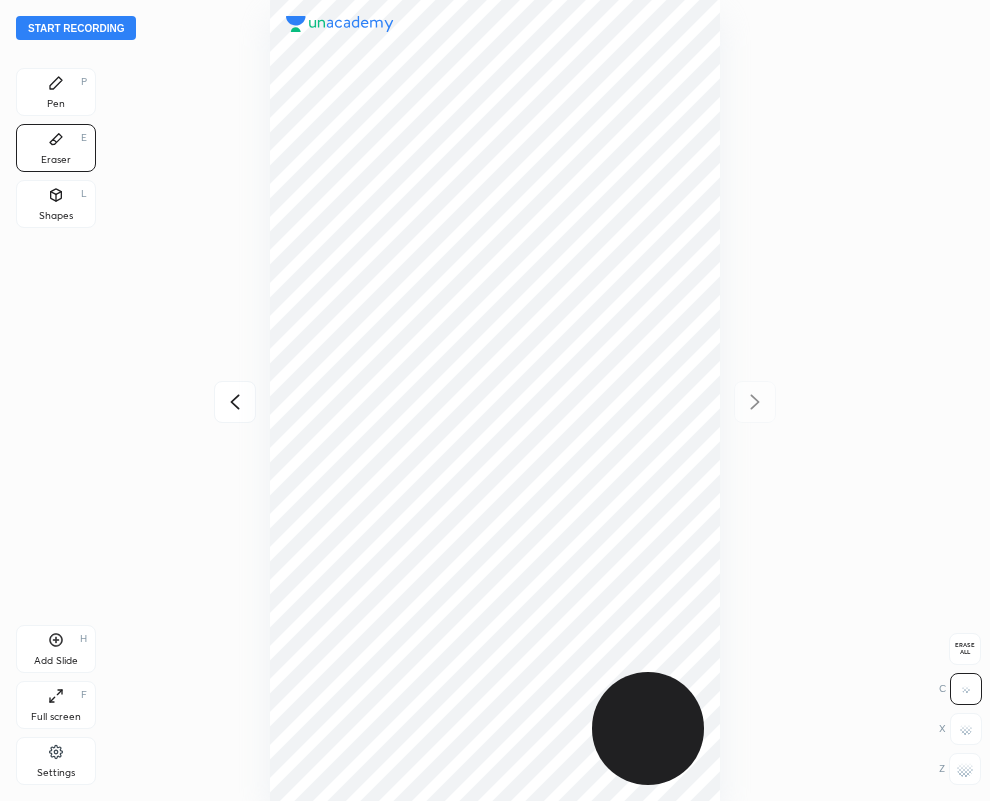 click 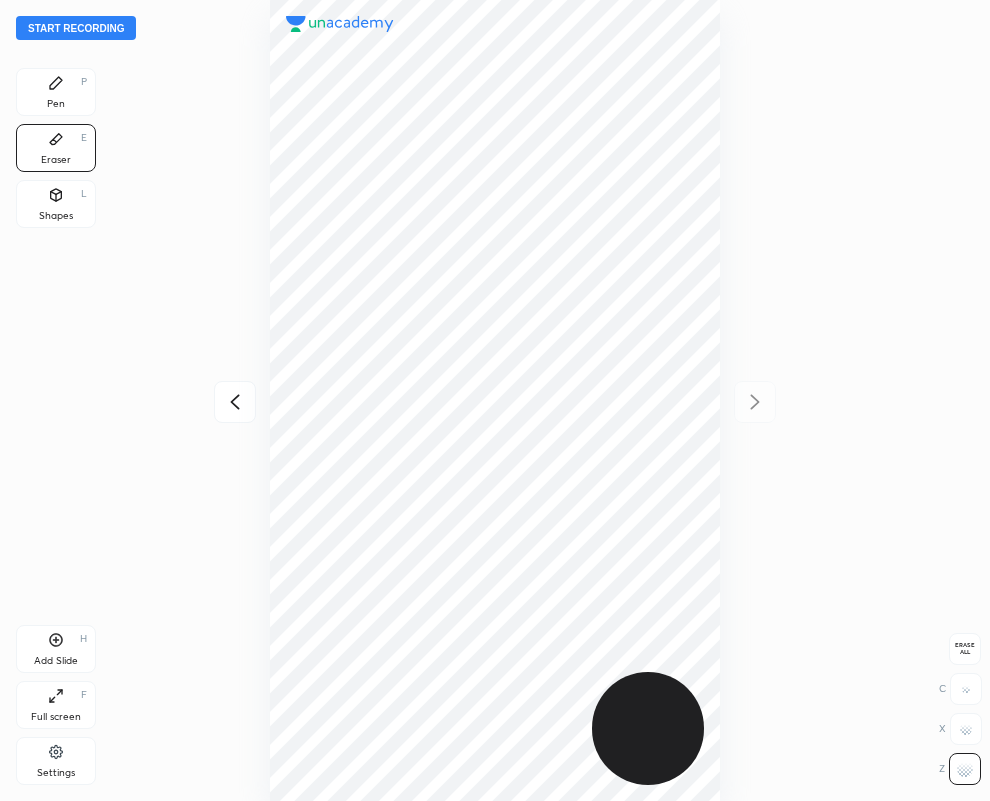 click at bounding box center [495, 400] 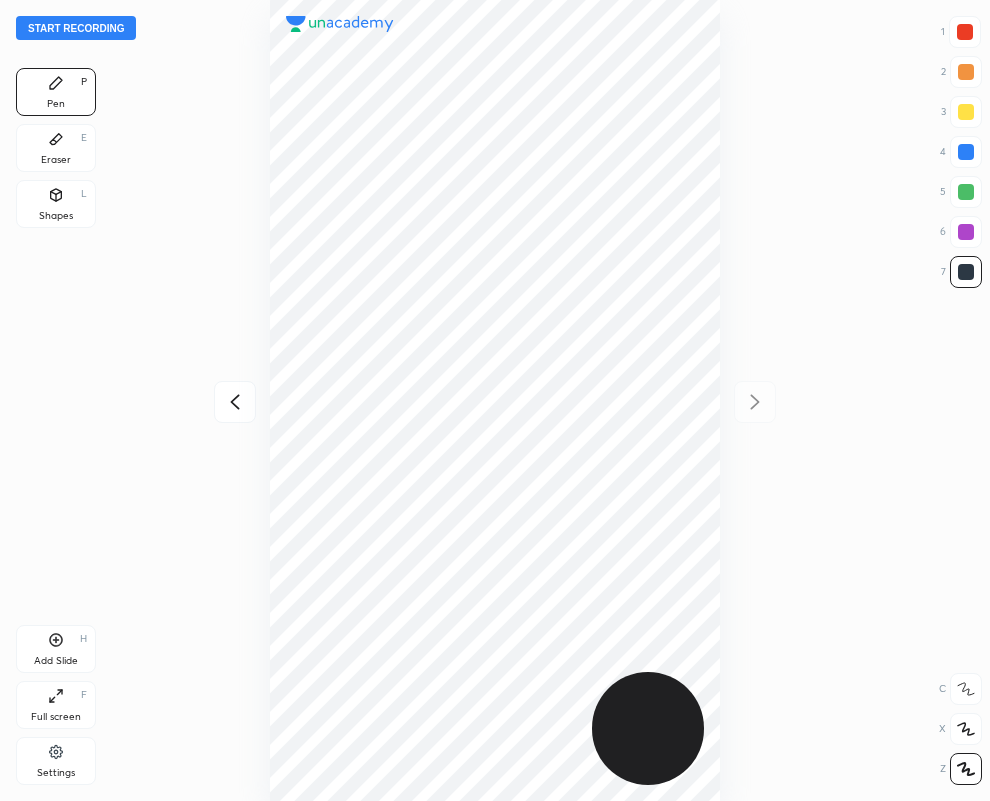 click 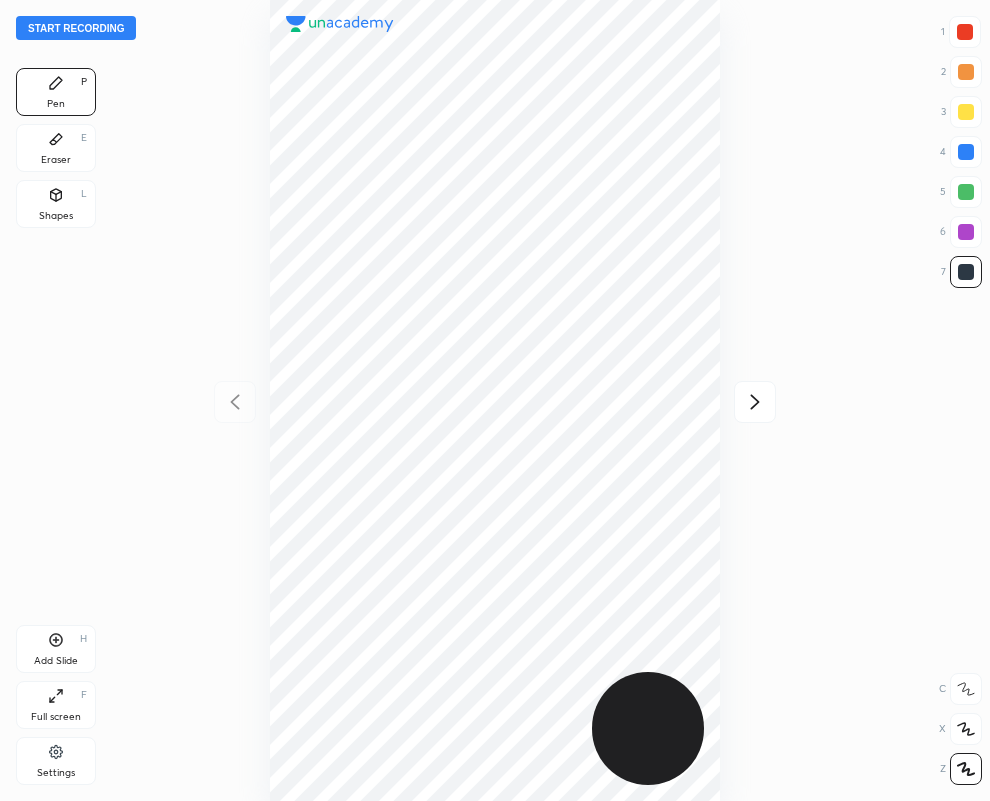 click 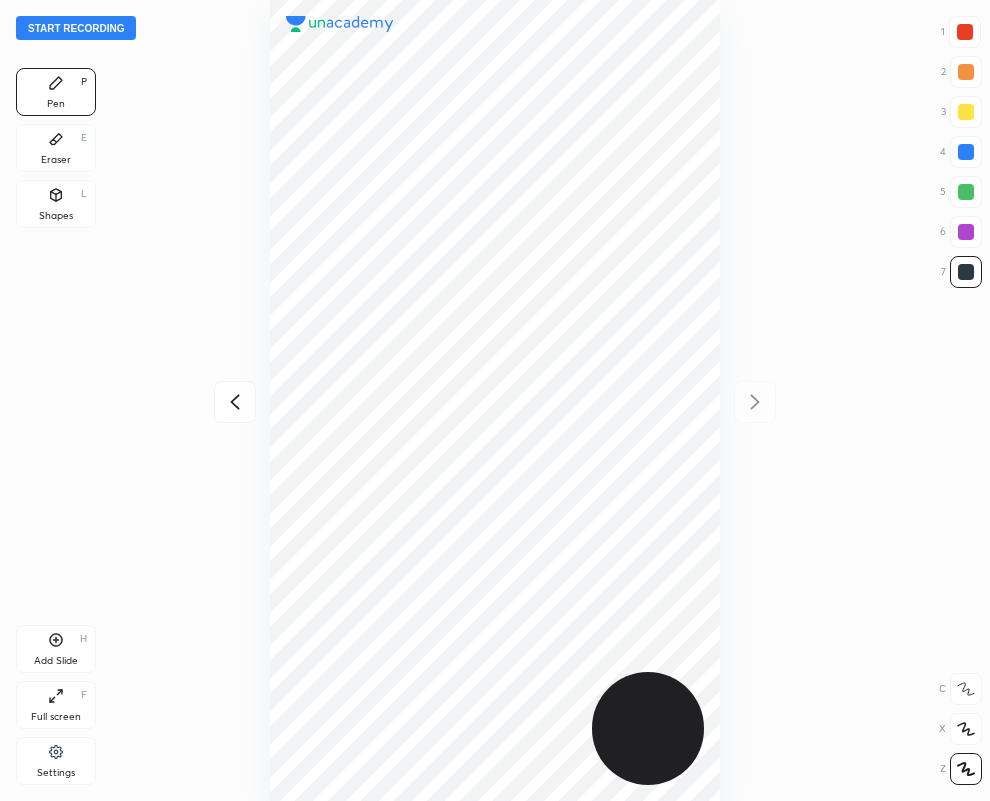 drag, startPoint x: 976, startPoint y: 28, endPoint x: 783, endPoint y: 157, distance: 232.1422 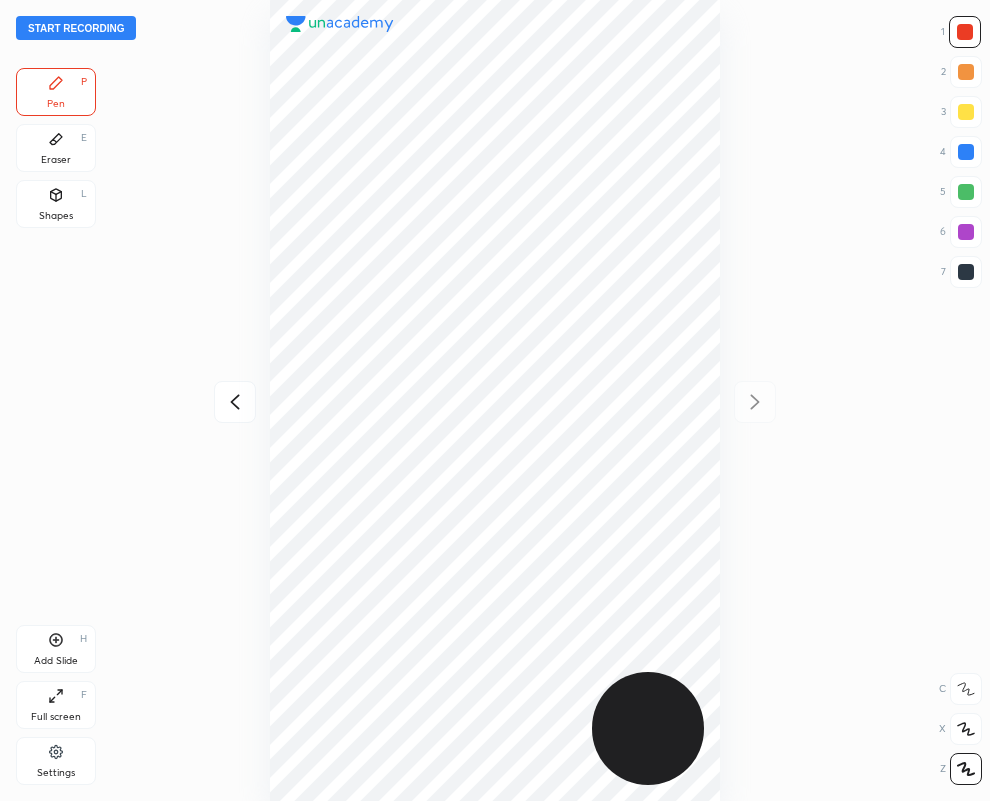 click 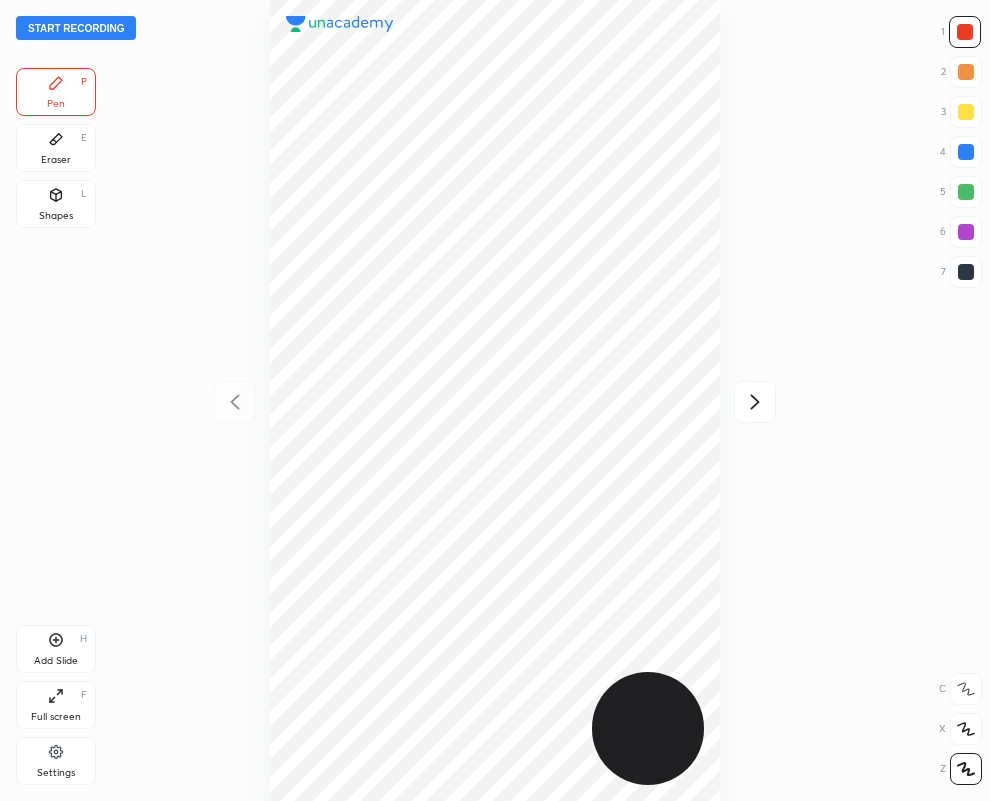 click at bounding box center [966, 232] 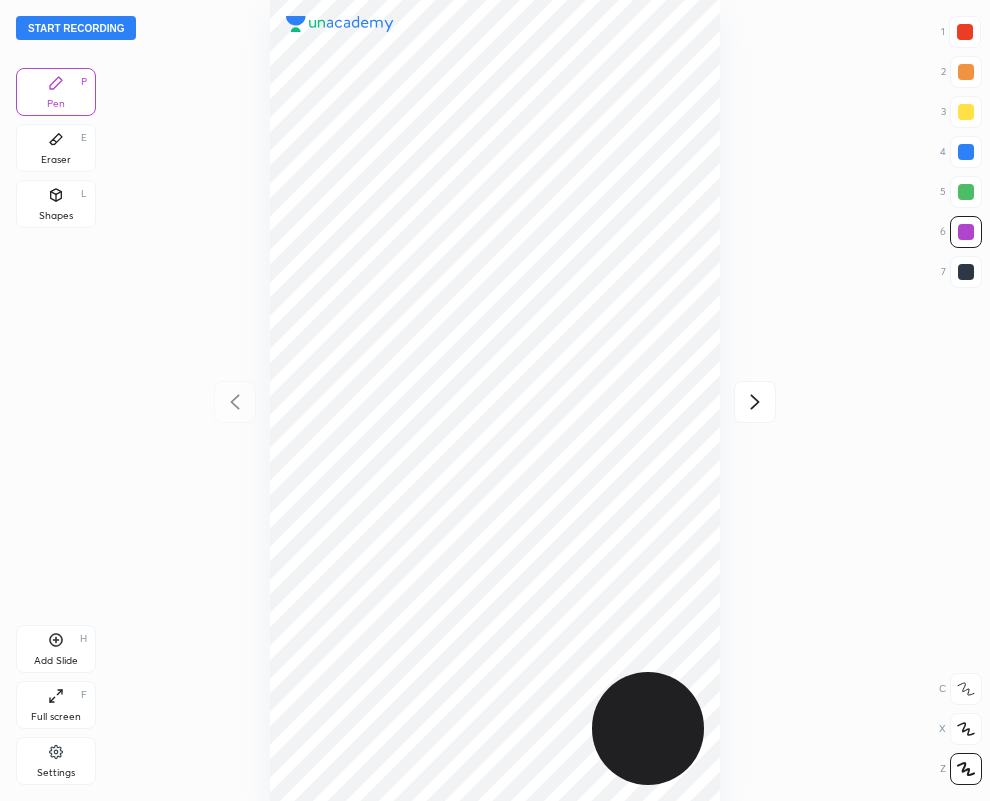 click on "Start recording" at bounding box center (76, 28) 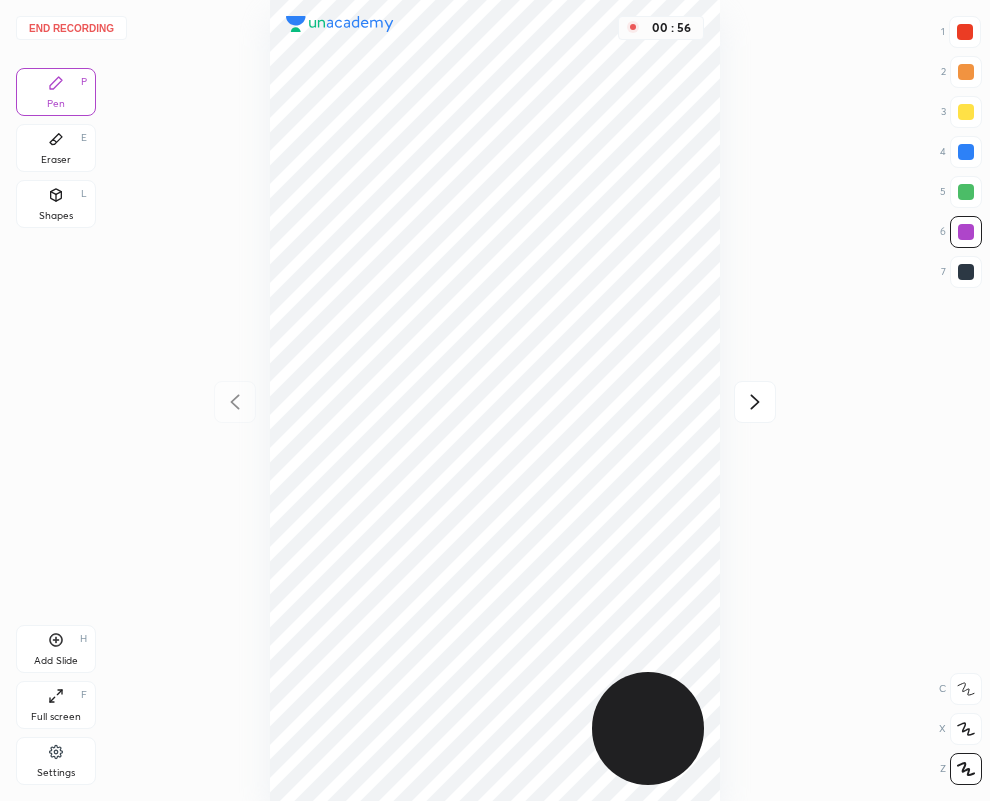 click on "Eraser E" at bounding box center [56, 148] 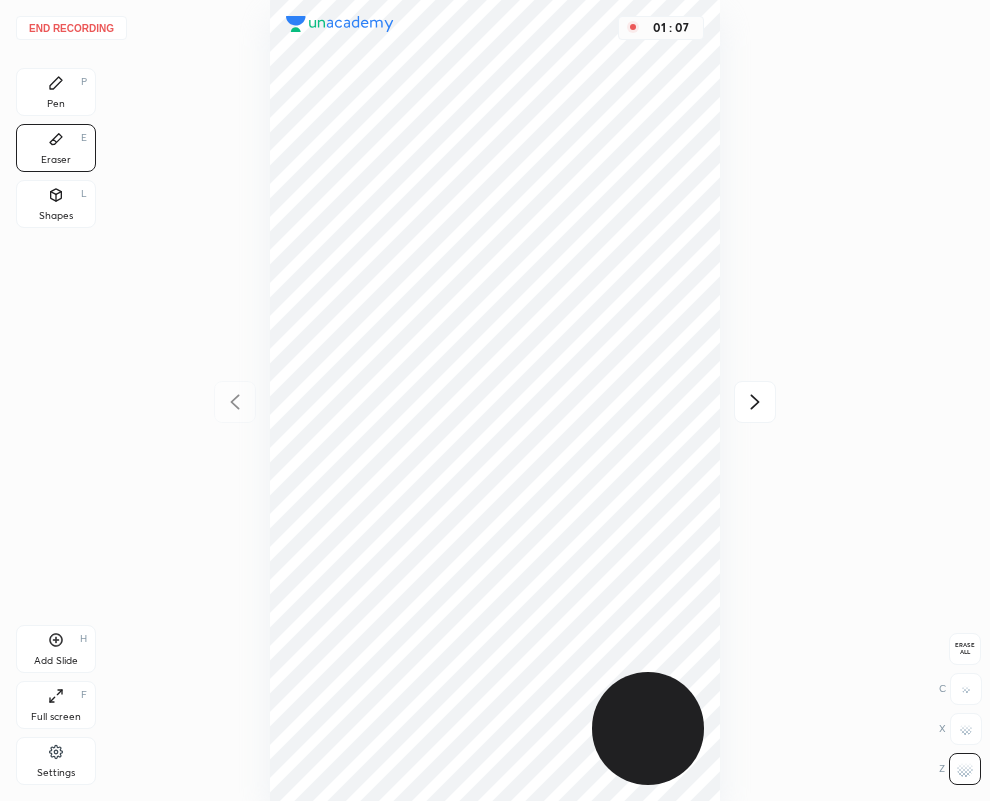click on "Pen P" at bounding box center [56, 92] 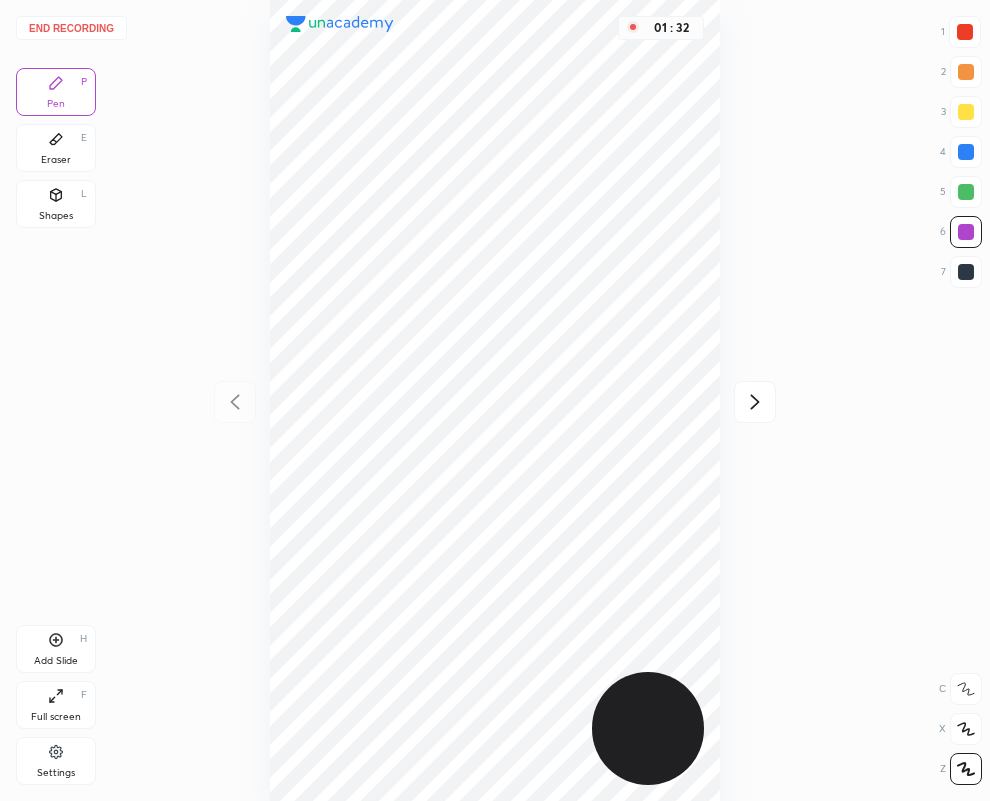 click on "Eraser" at bounding box center [56, 160] 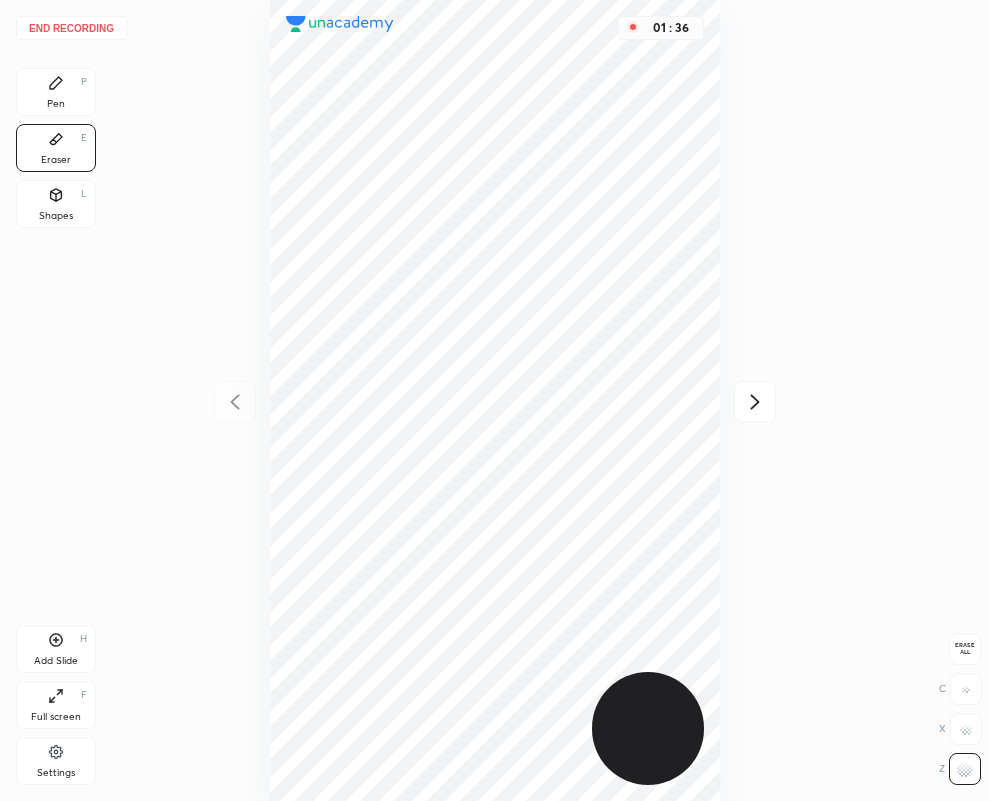 click on "Pen P" at bounding box center [56, 92] 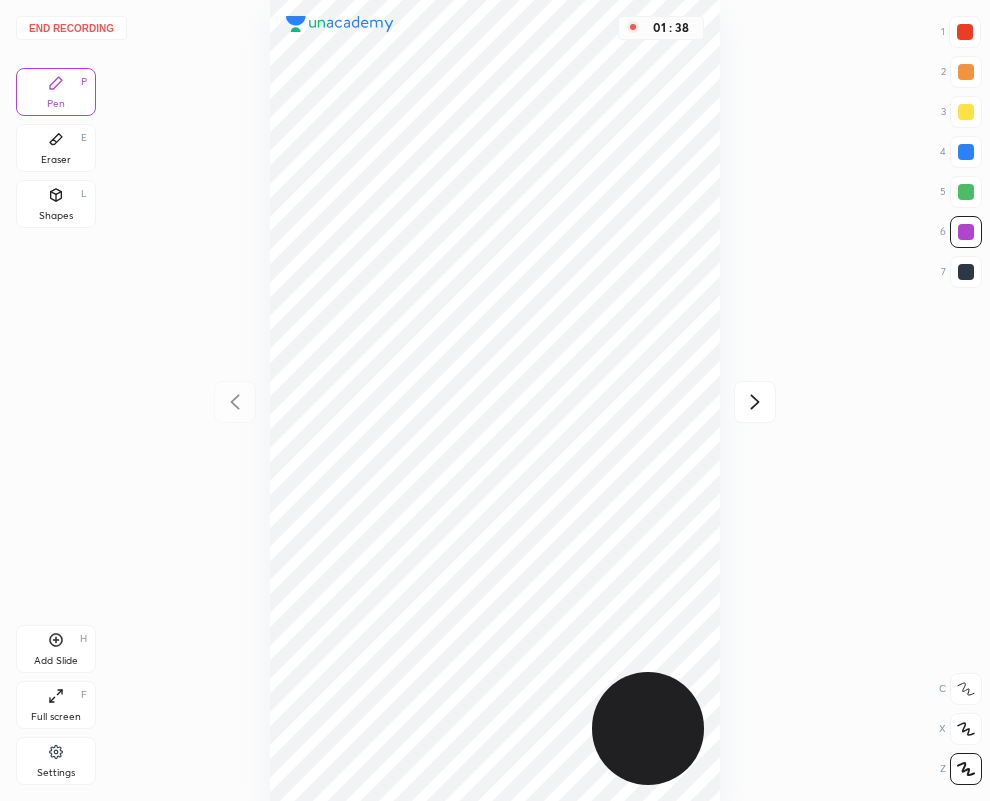 click at bounding box center (966, 272) 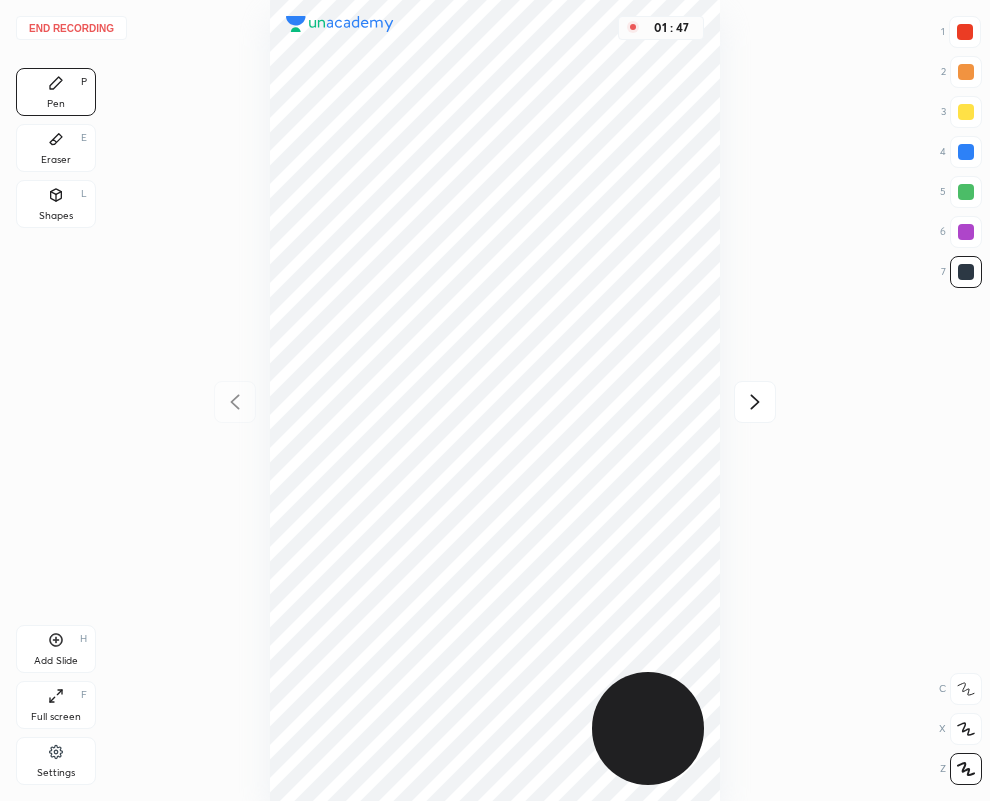 click on "Eraser E" at bounding box center [56, 148] 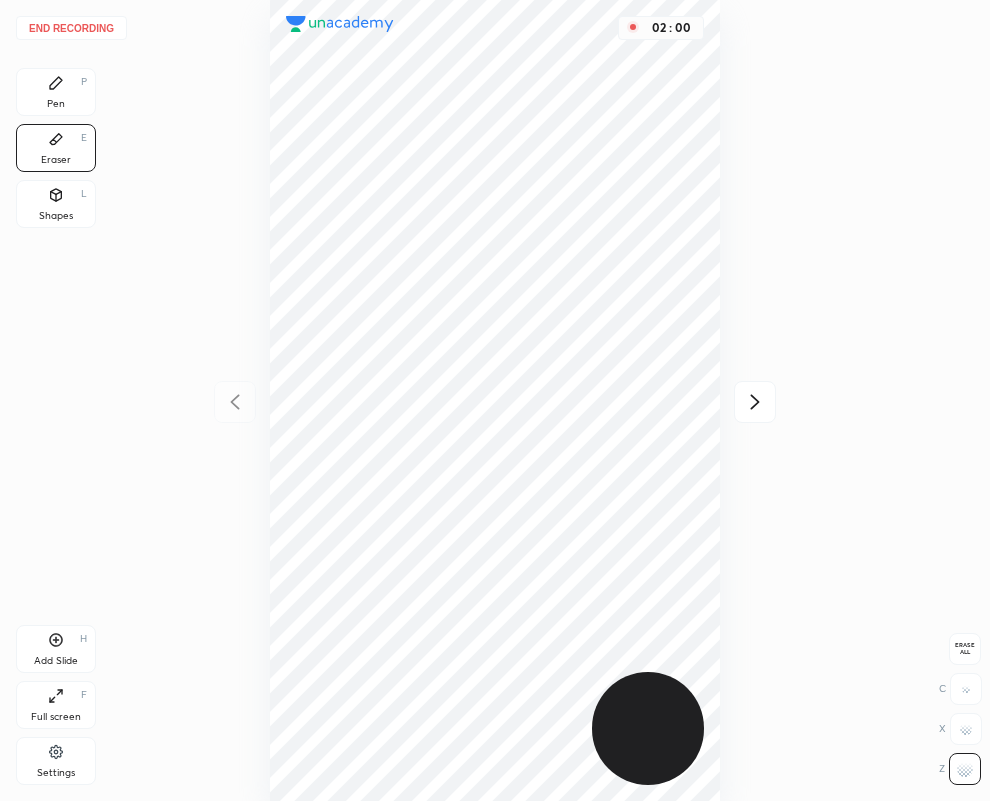 click on "Pen P" at bounding box center (56, 92) 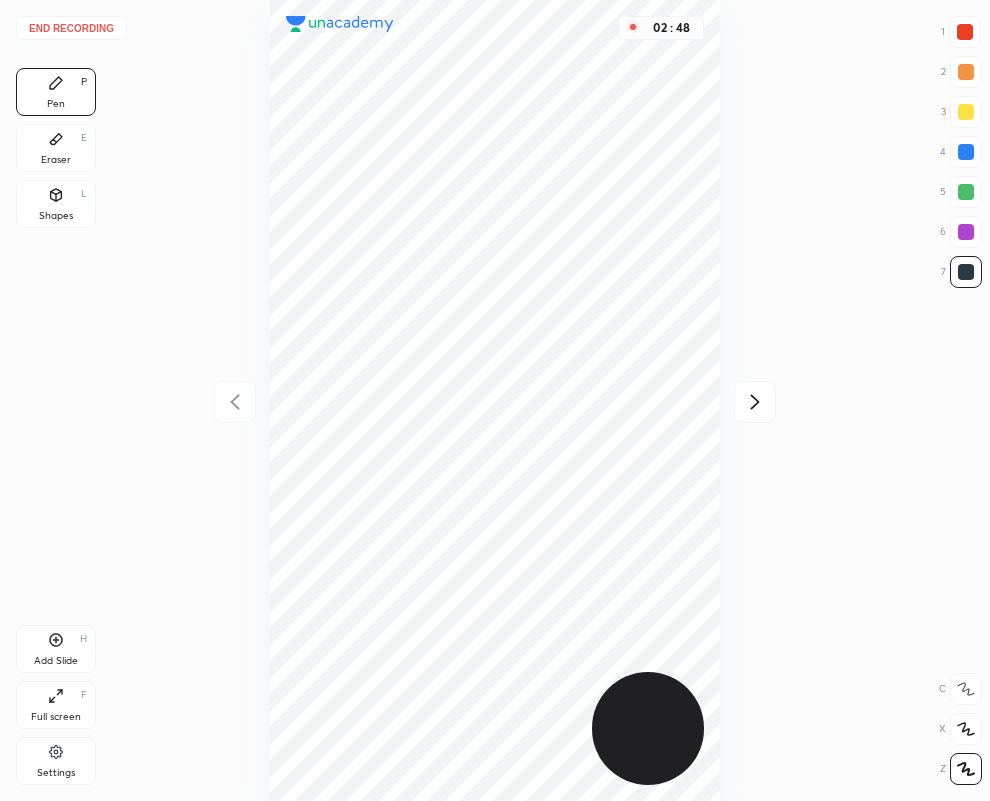 click 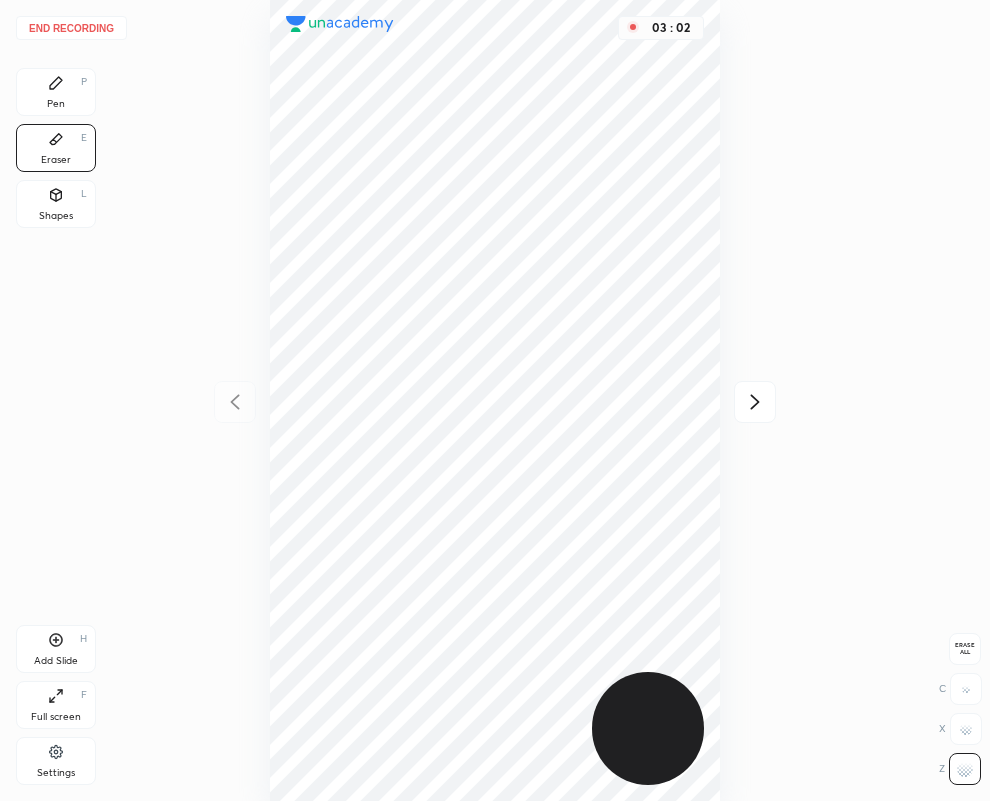 click on "Pen P" at bounding box center [56, 92] 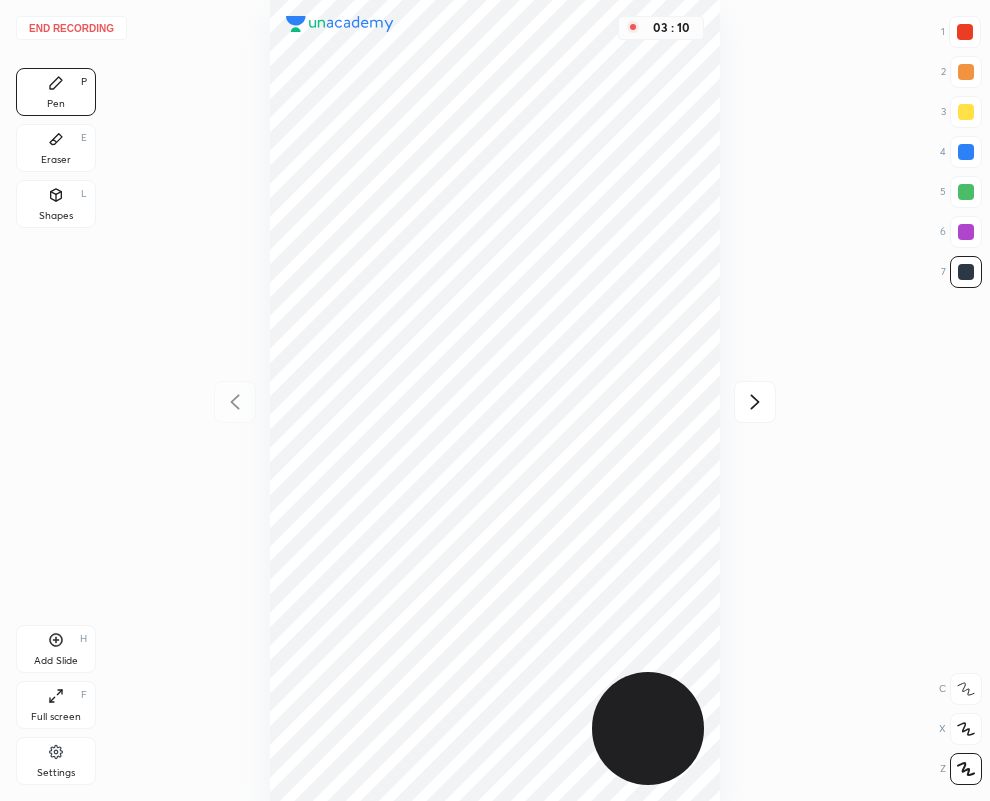 click on "Eraser E" at bounding box center [56, 148] 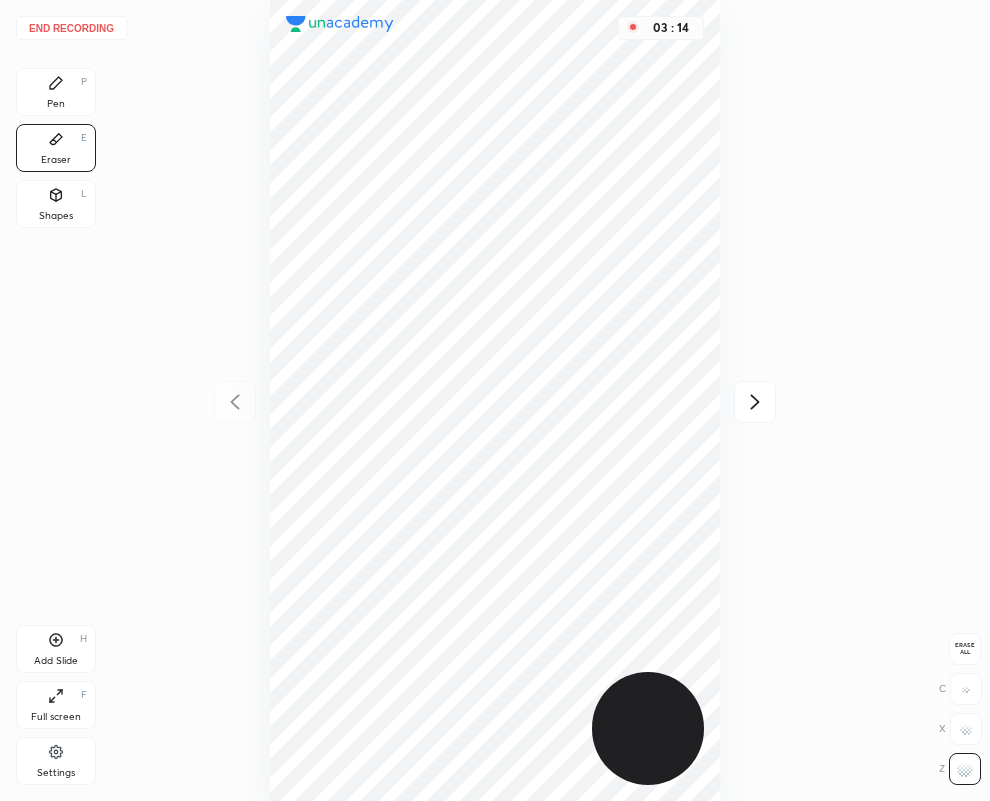 click on "Pen P" at bounding box center [56, 92] 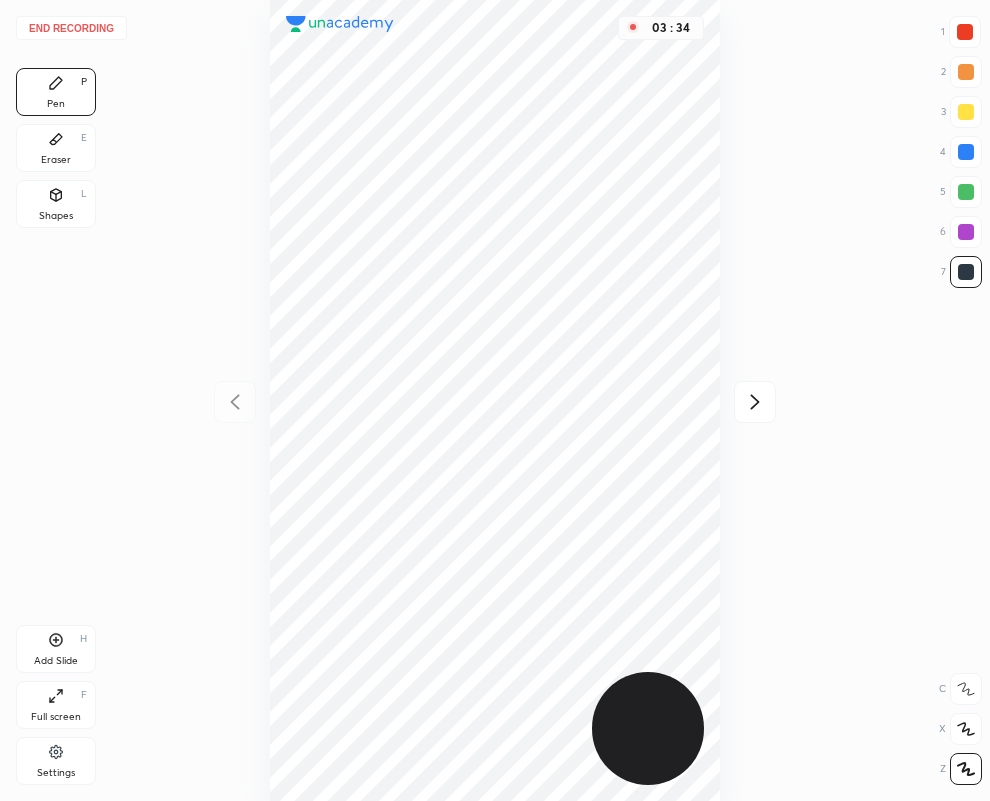 click 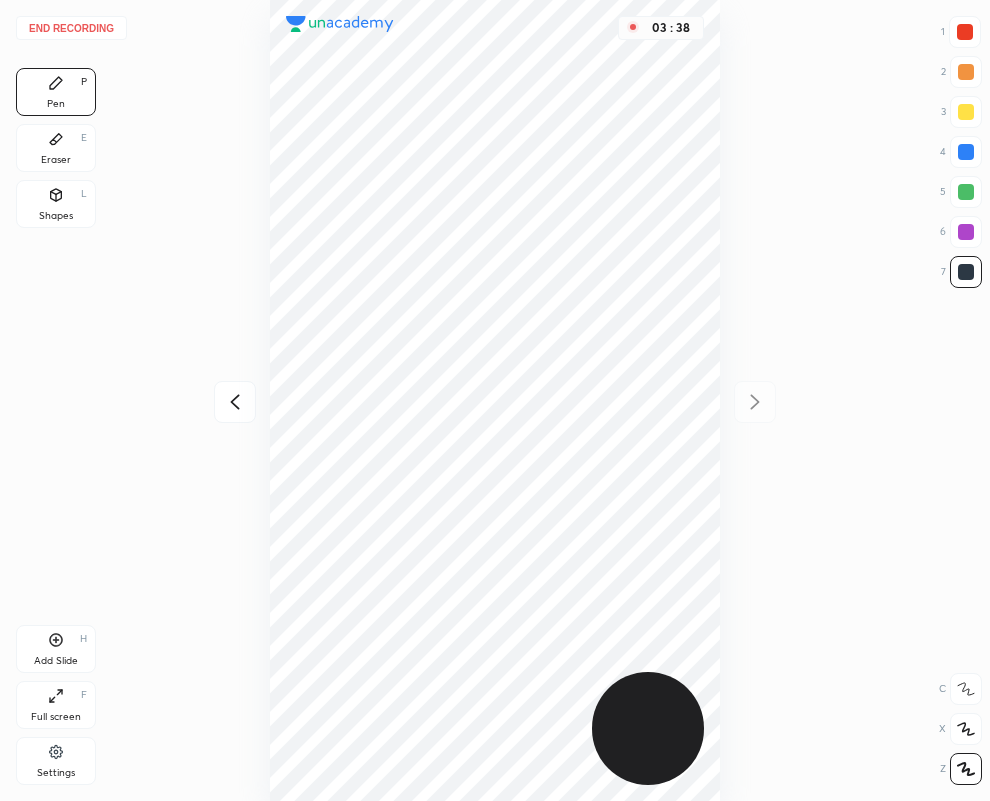 click on "Eraser" at bounding box center [56, 160] 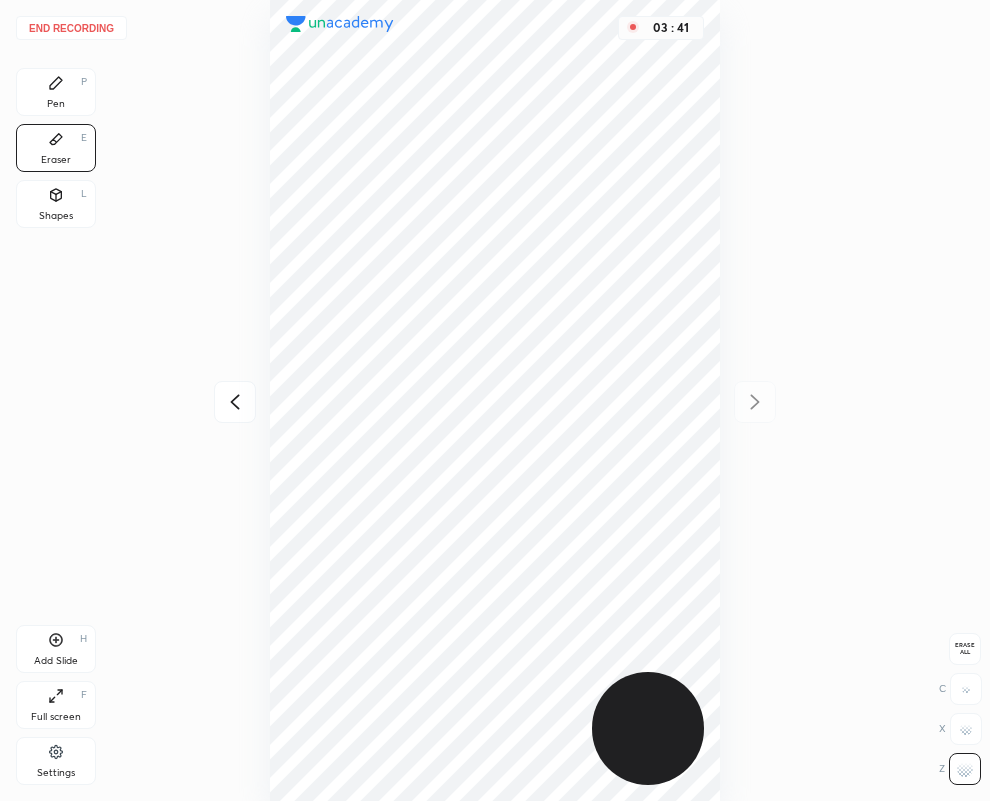 click 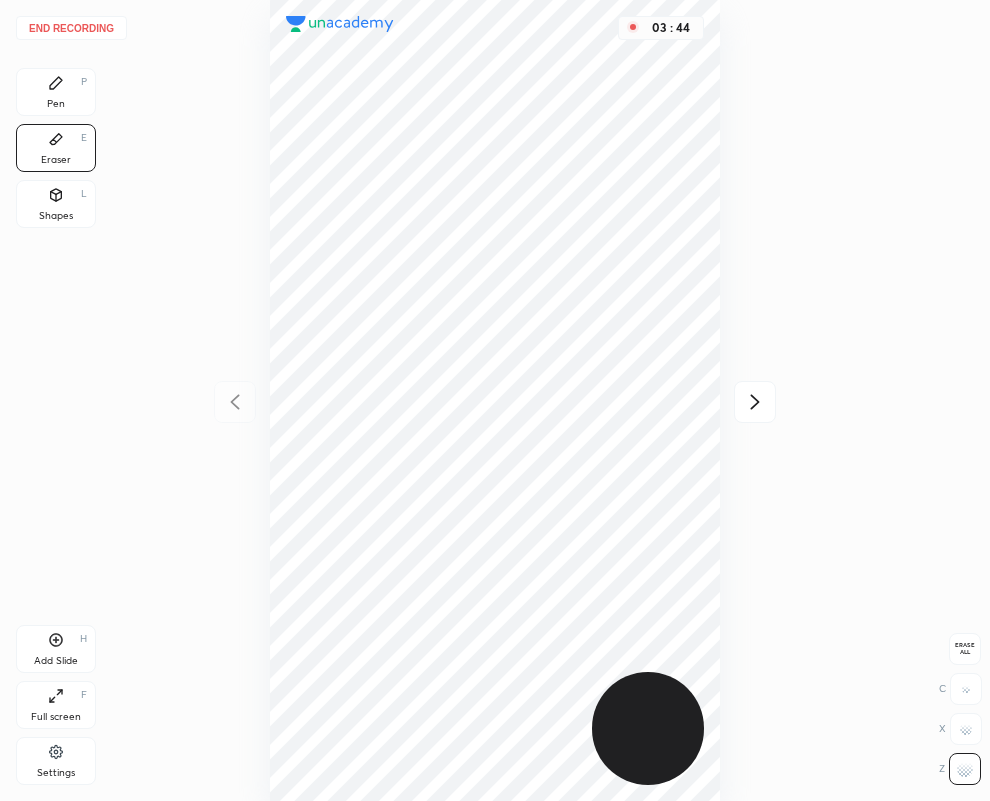 click 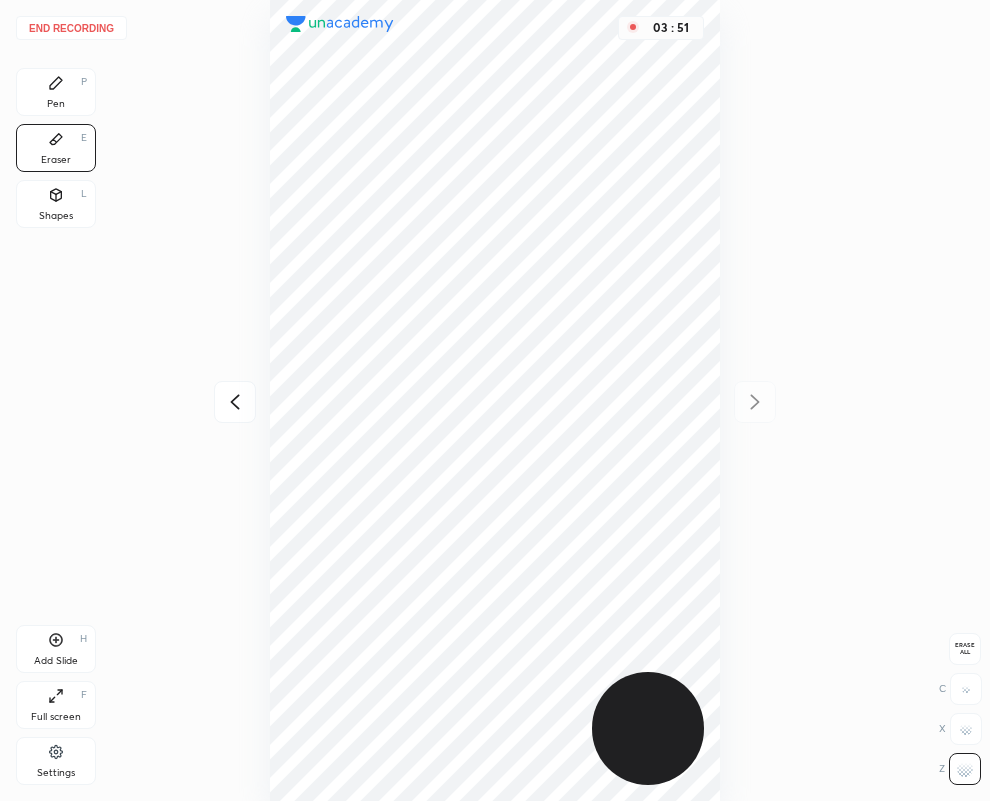 click on "Pen P" at bounding box center [56, 92] 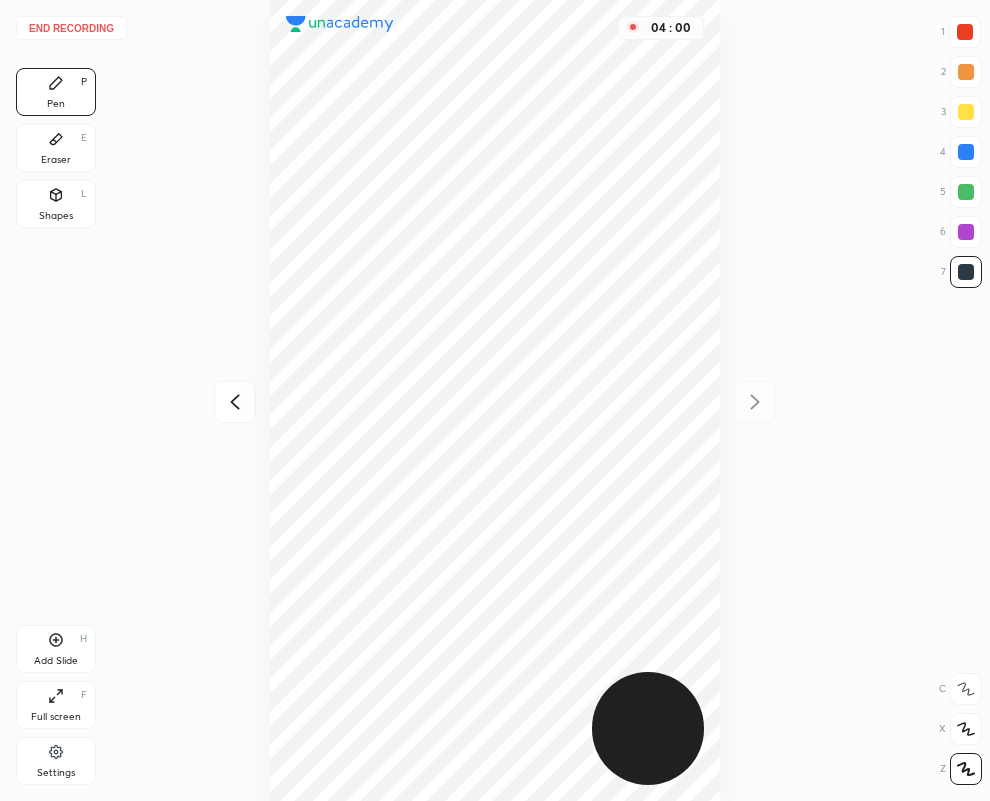 click 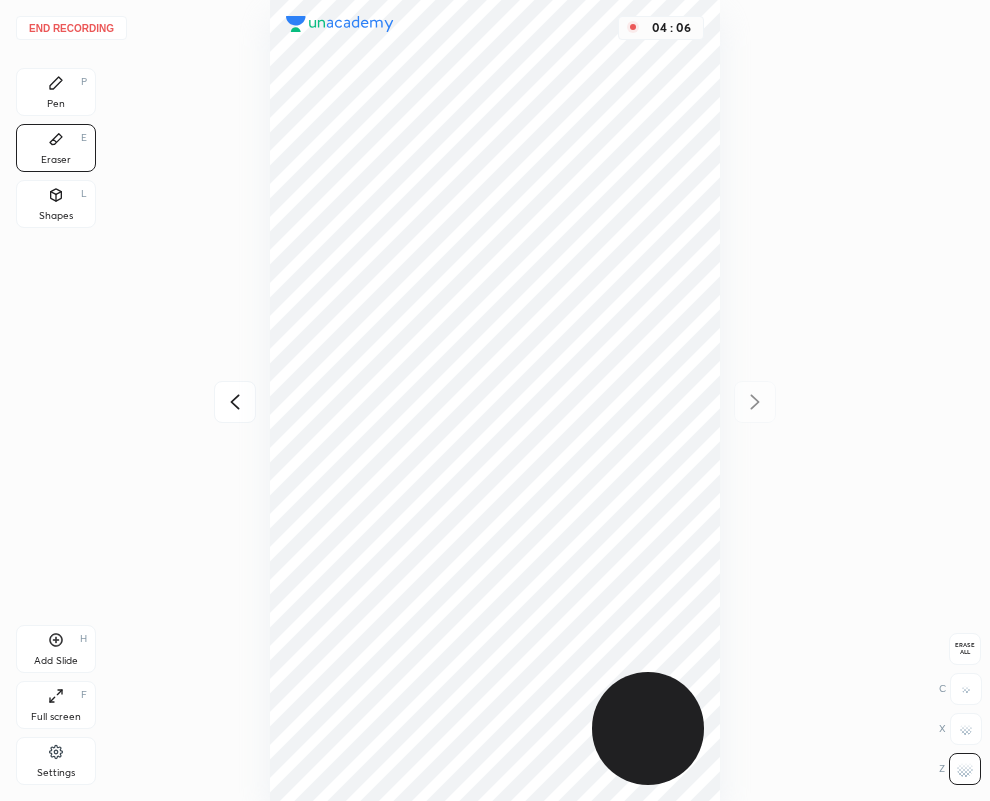 click 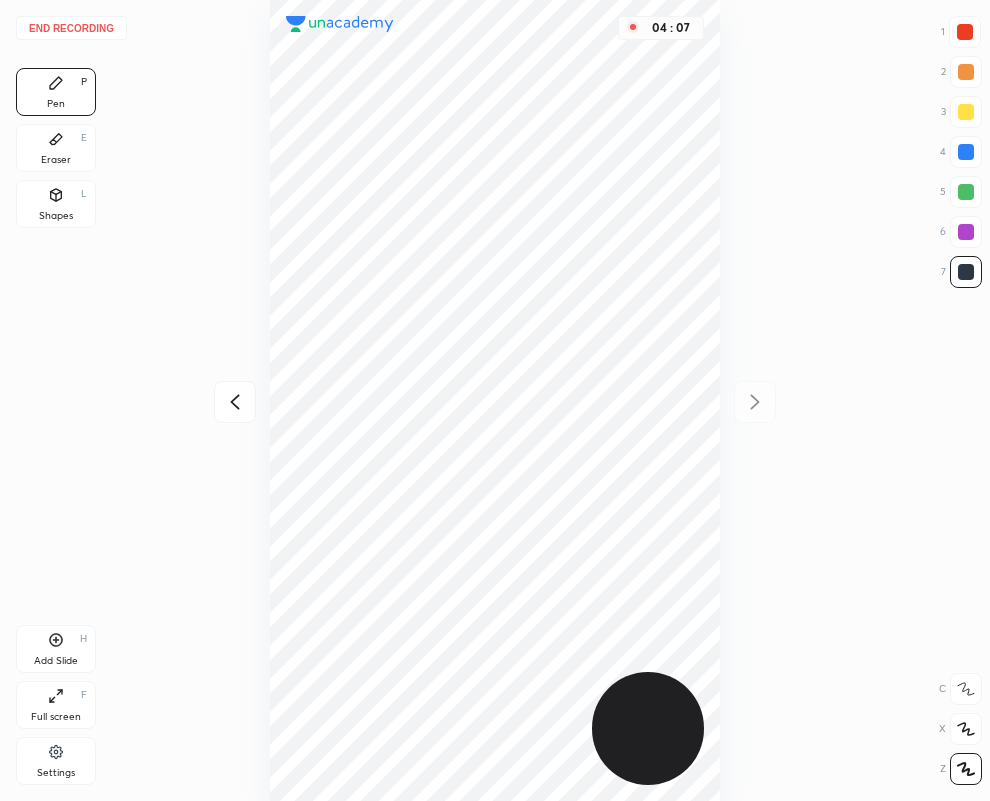 click 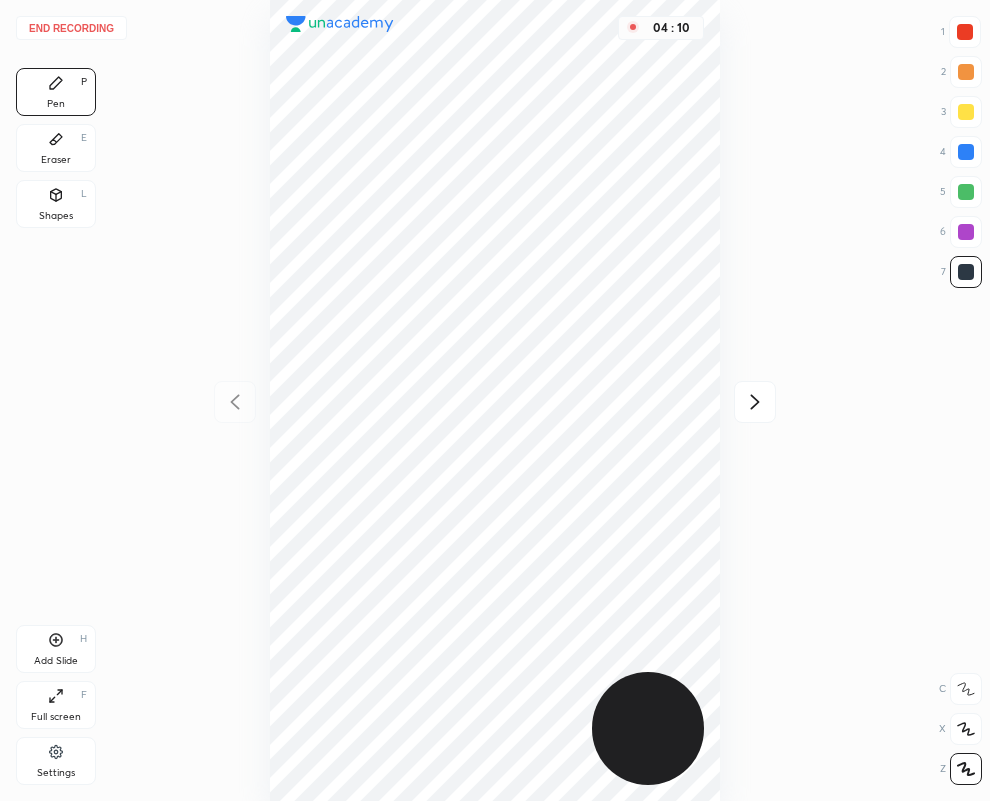 click 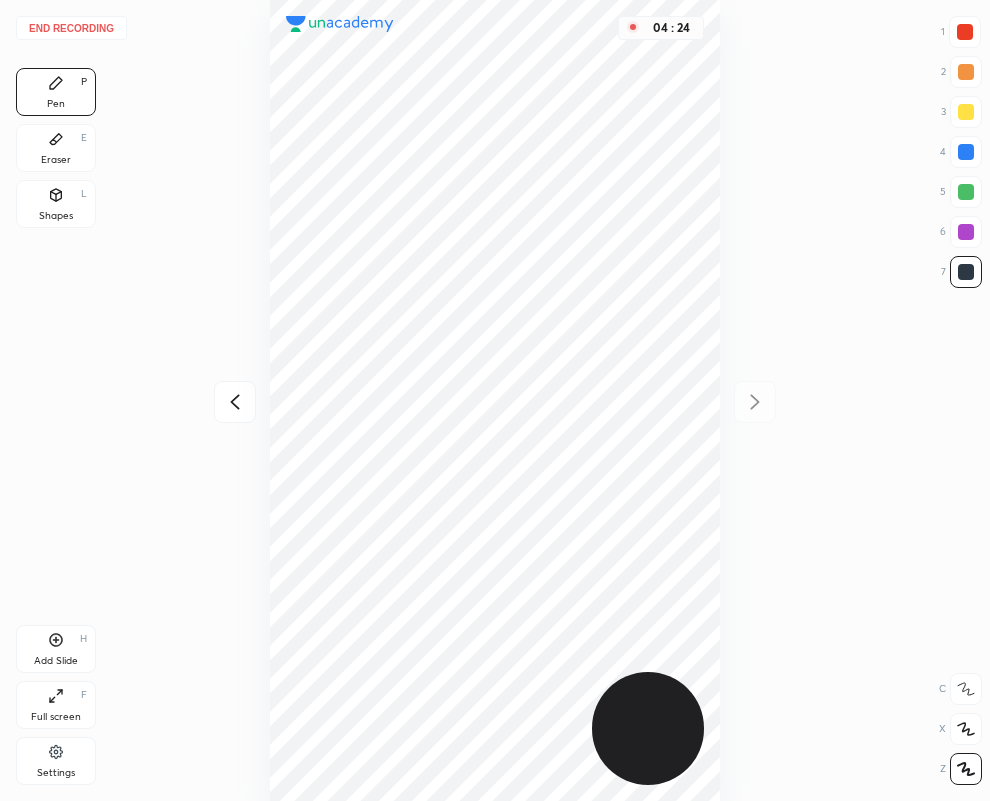 click 